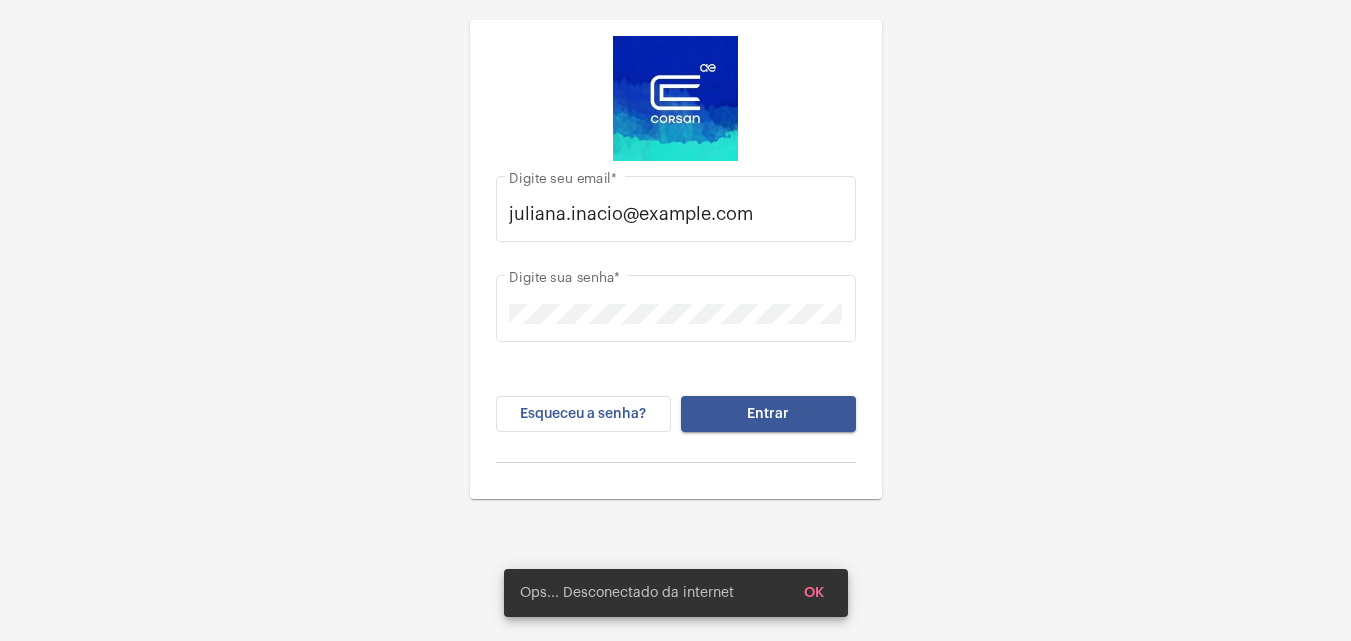 scroll, scrollTop: 0, scrollLeft: 0, axis: both 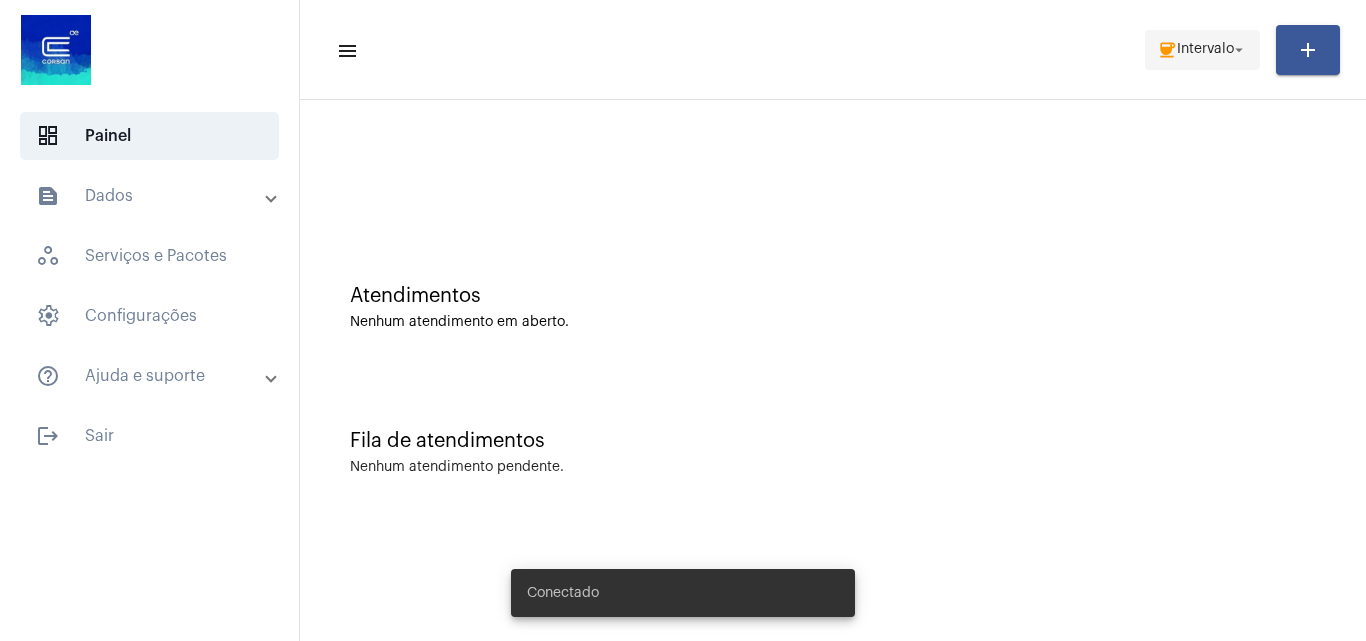 click on "Intervalo" 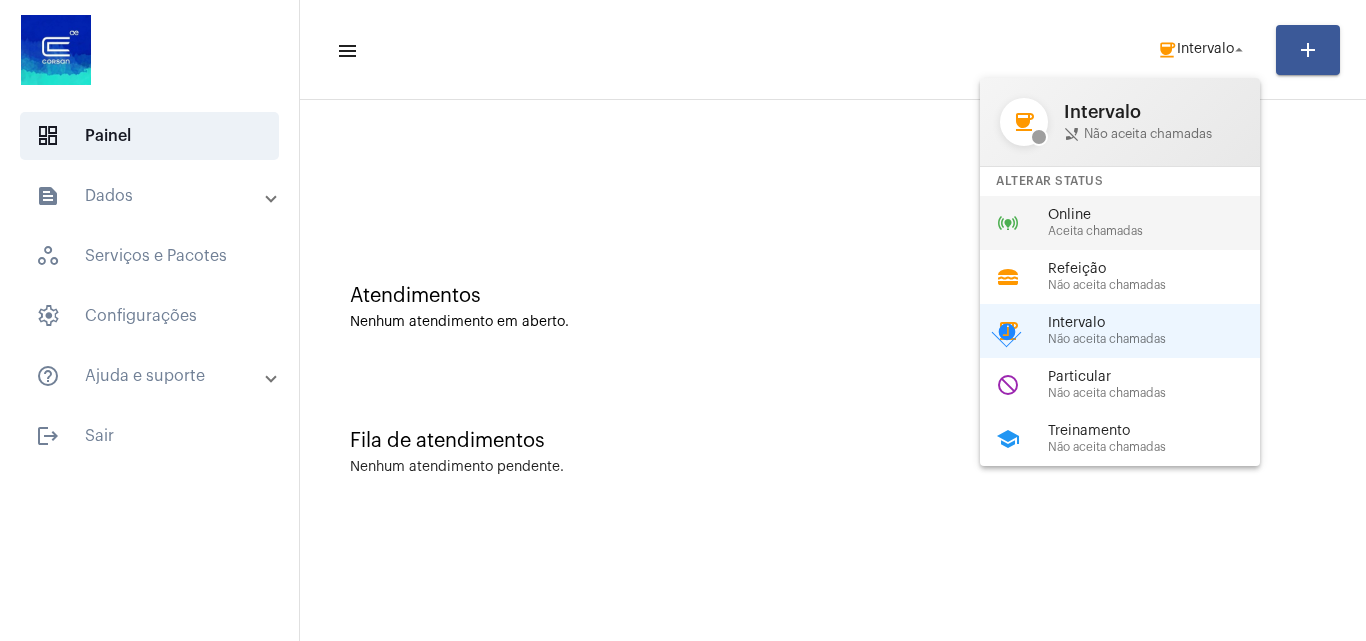 click on "Online" at bounding box center [1162, 215] 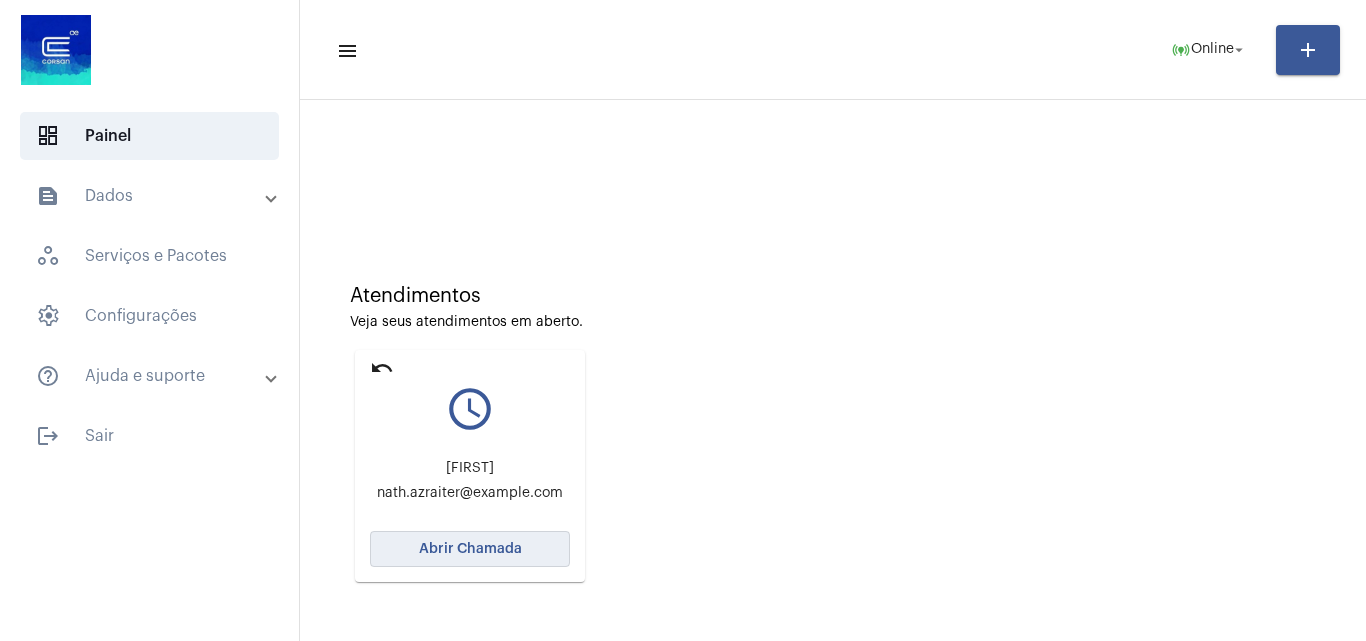 click on "Abrir Chamada" 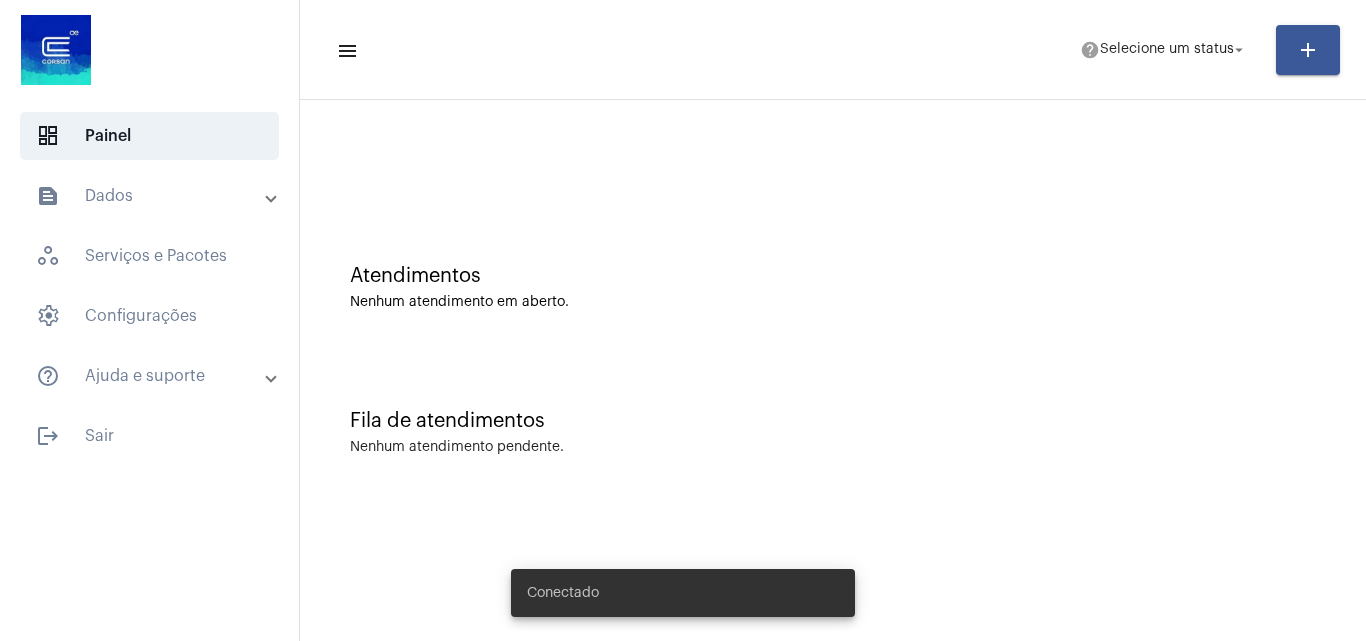 scroll, scrollTop: 0, scrollLeft: 0, axis: both 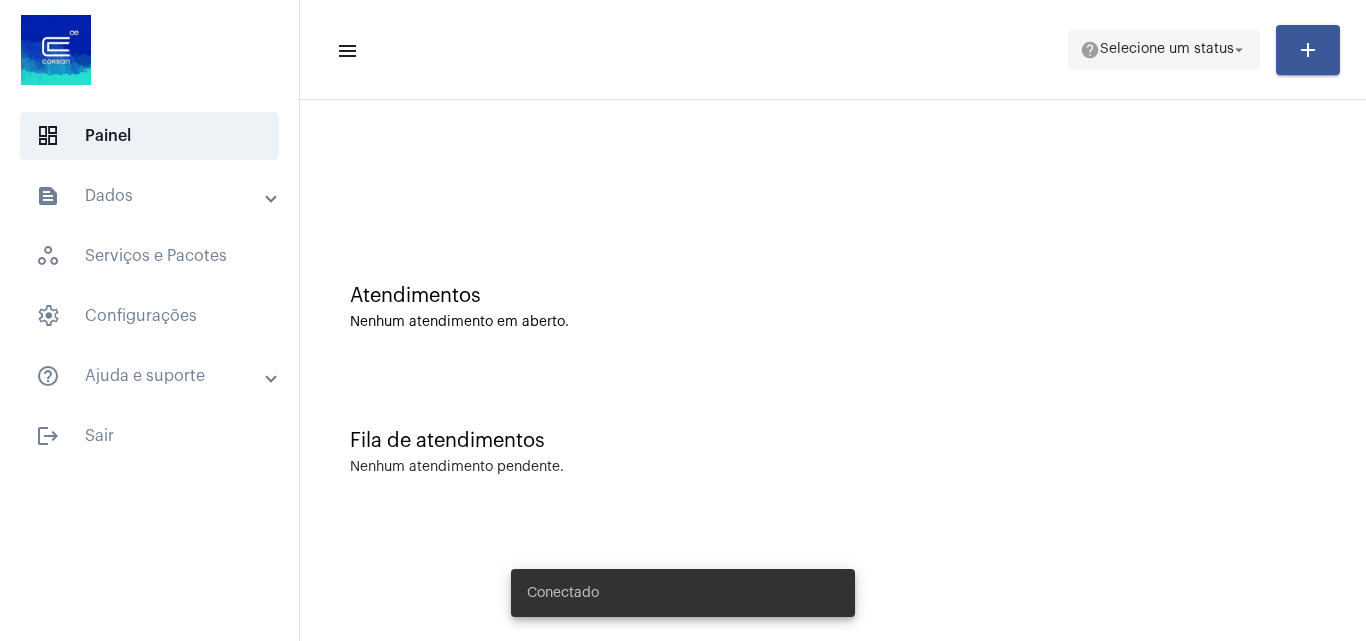 click on "Selecione um status" 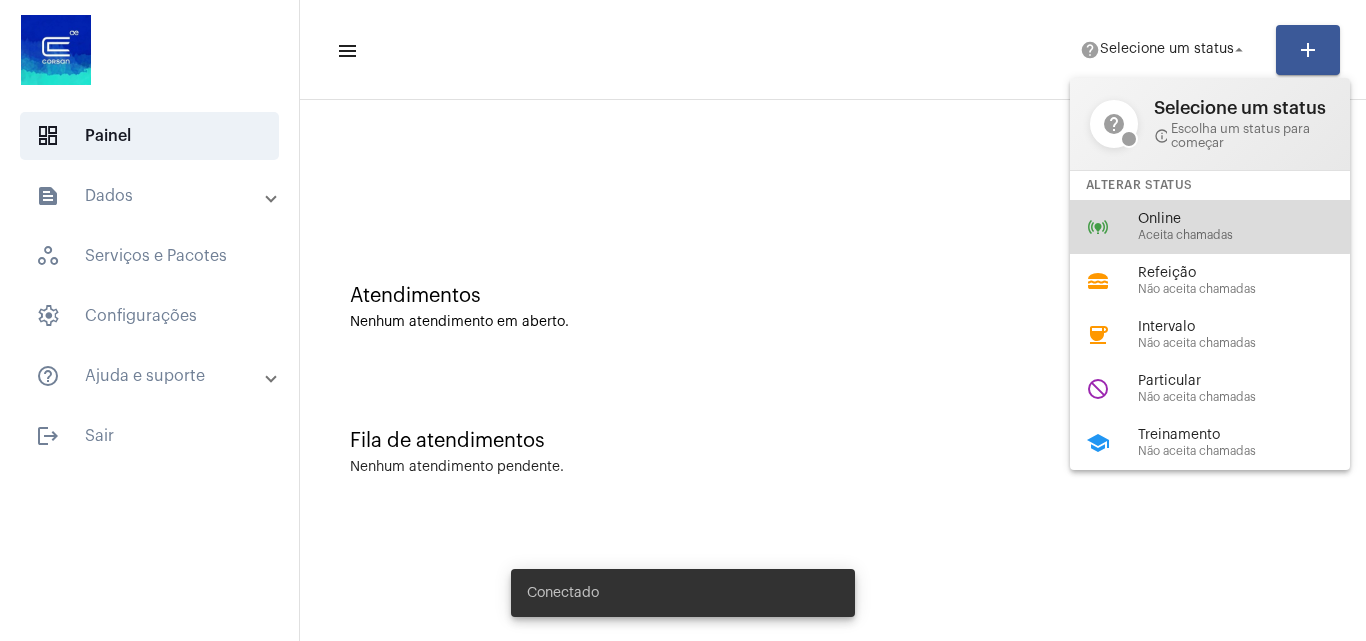 click on "Online" at bounding box center [1252, 219] 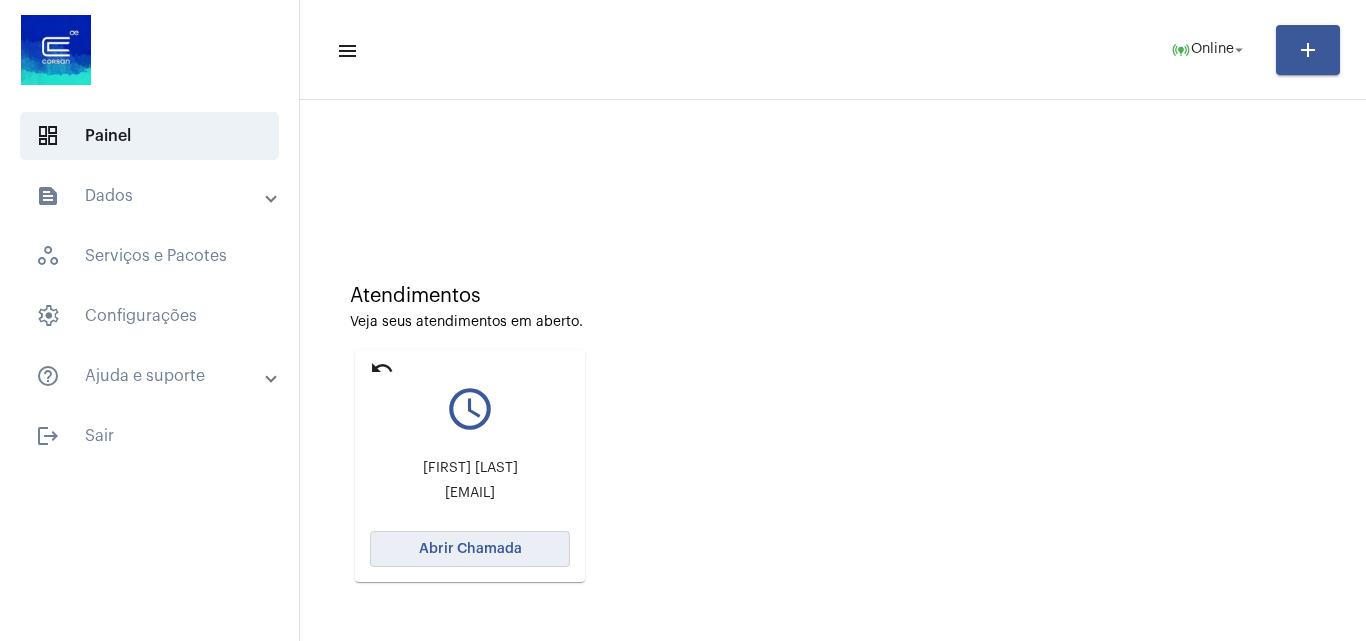 click on "Abrir Chamada" 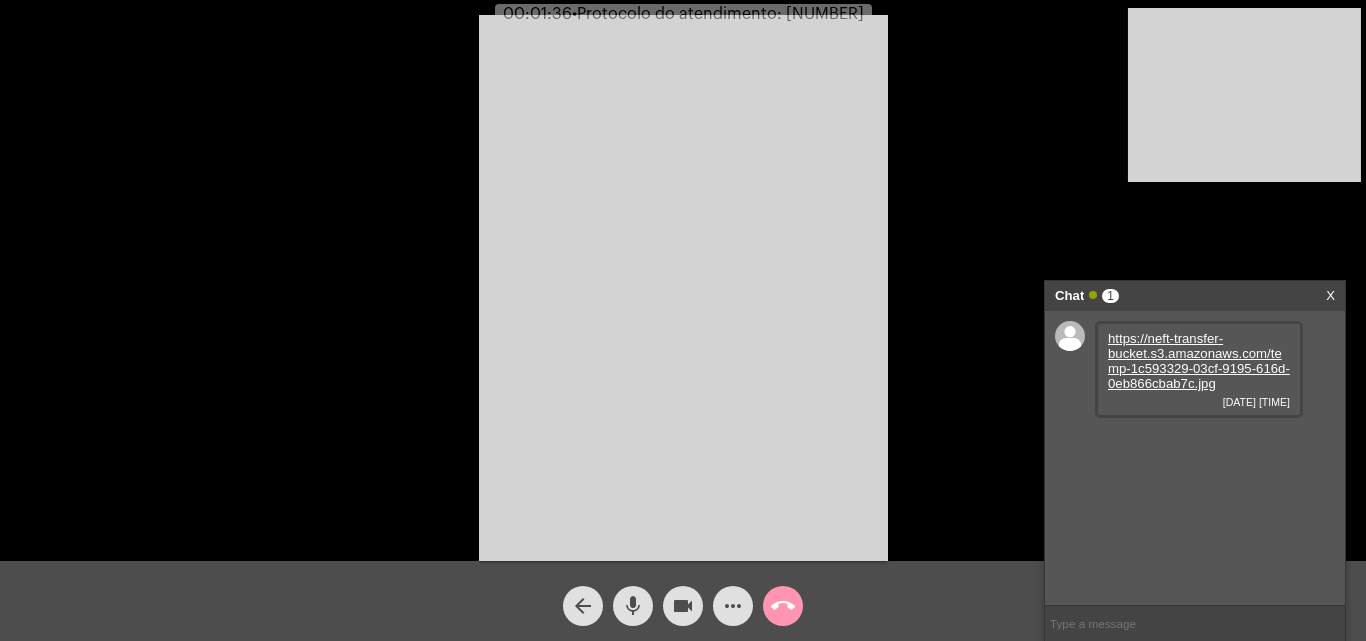 click on "https://neft-transfer-bucket.s3.amazonaws.com/temp-1c593329-03cf-9195-616d-0eb866cbab7c.jpg" at bounding box center [1199, 361] 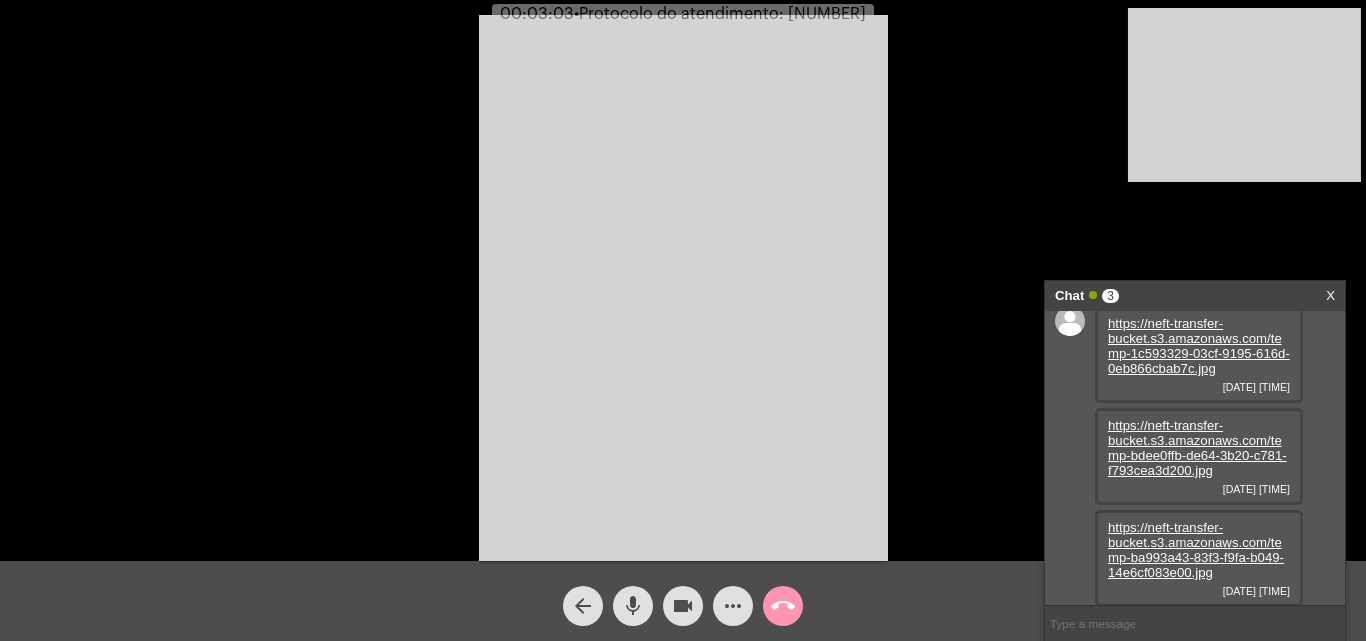 scroll, scrollTop: 17, scrollLeft: 0, axis: vertical 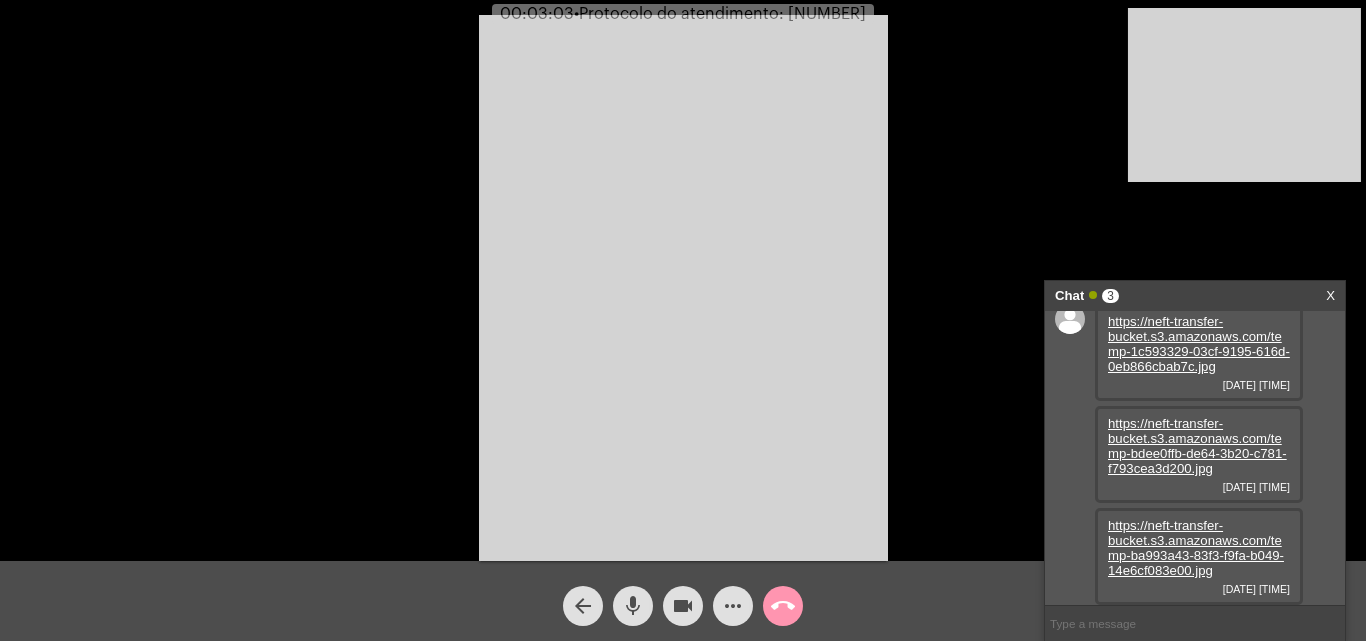click on "https://neft-transfer-bucket.s3.amazonaws.com/temp-bdee0ffb-de64-3b20-c781-f793cea3d200.jpg" at bounding box center [1197, 446] 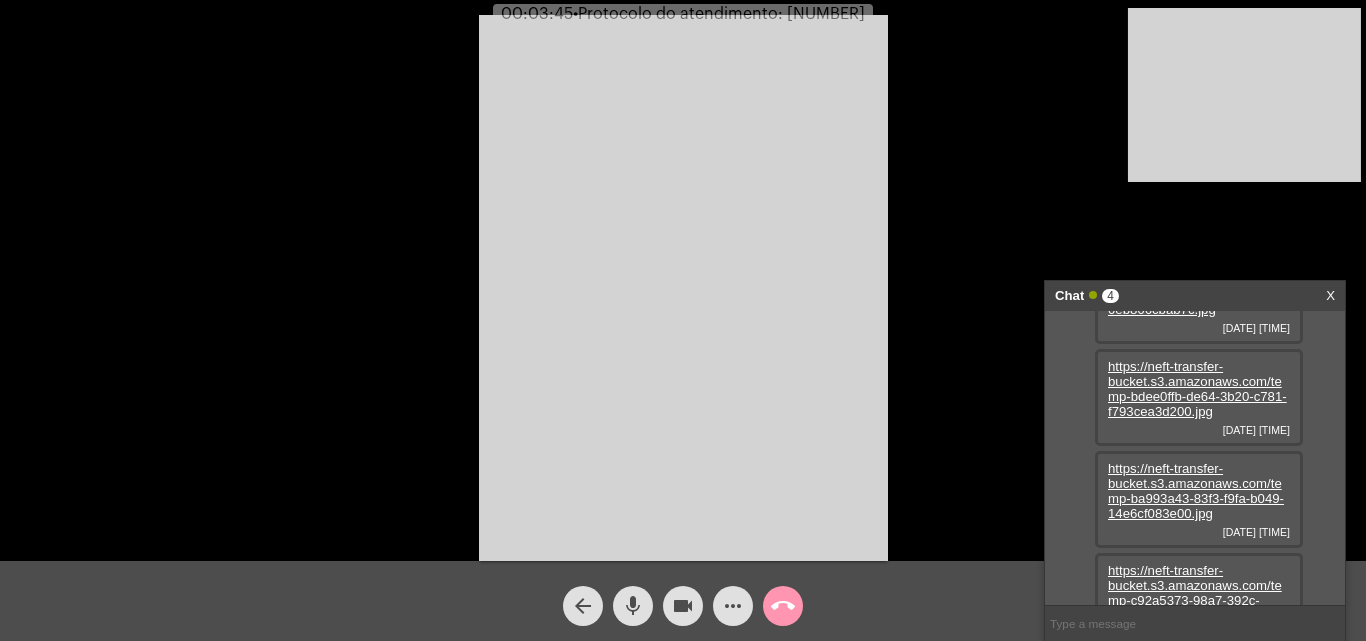 scroll, scrollTop: 119, scrollLeft: 0, axis: vertical 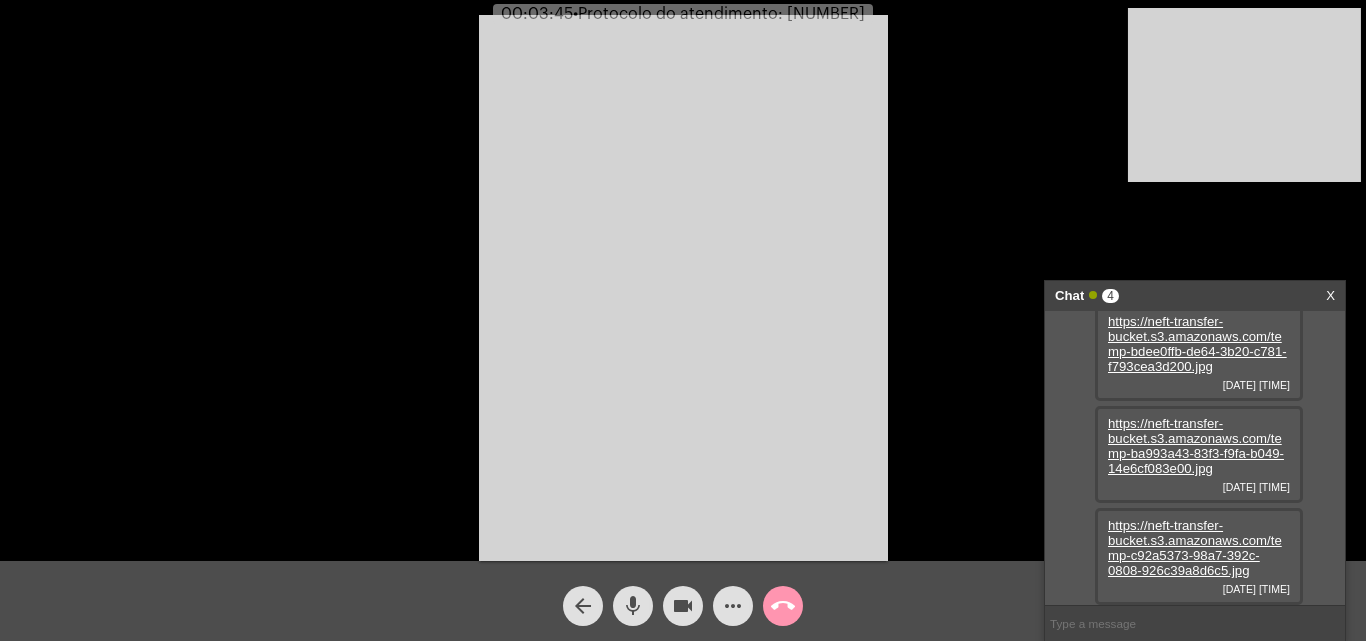 click on "https://neft-transfer-bucket.s3.amazonaws.com/temp-ba993a43-83f3-f9fa-b049-14e6cf083e00.jpg" at bounding box center [1196, 446] 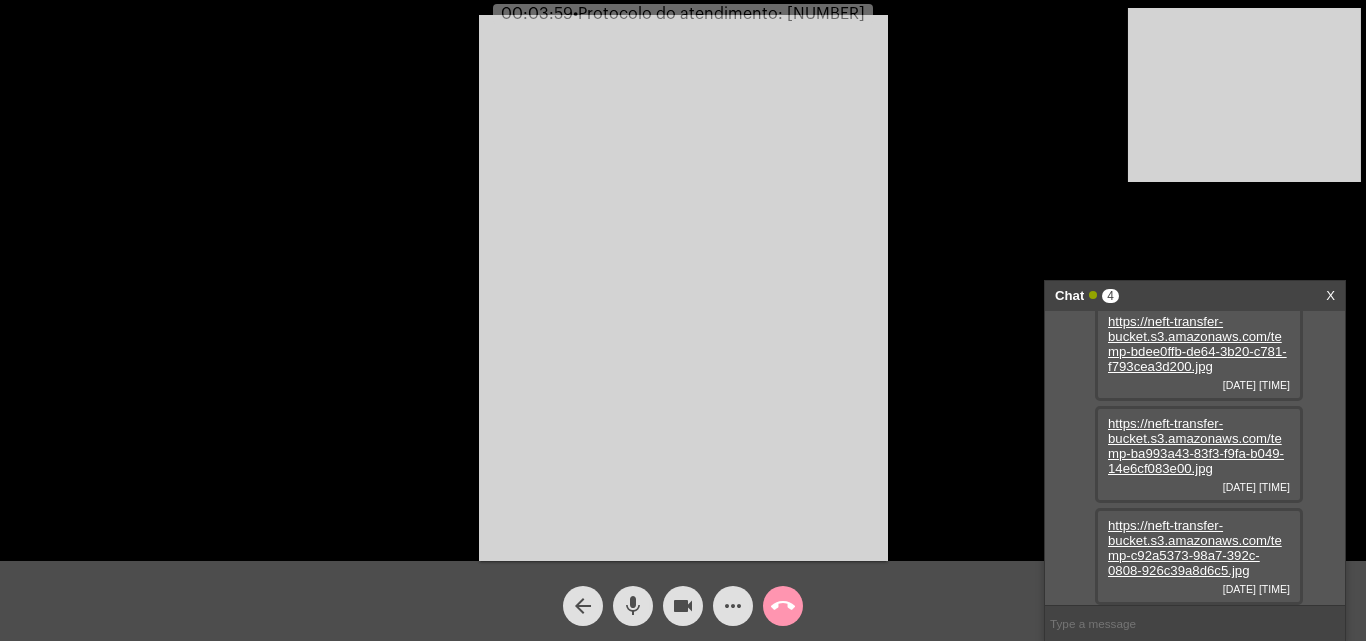 click on "https://neft-transfer-bucket.s3.amazonaws.com/temp-c92a5373-98a7-392c-0808-926c39a8d6c5.jpg" at bounding box center [1195, 548] 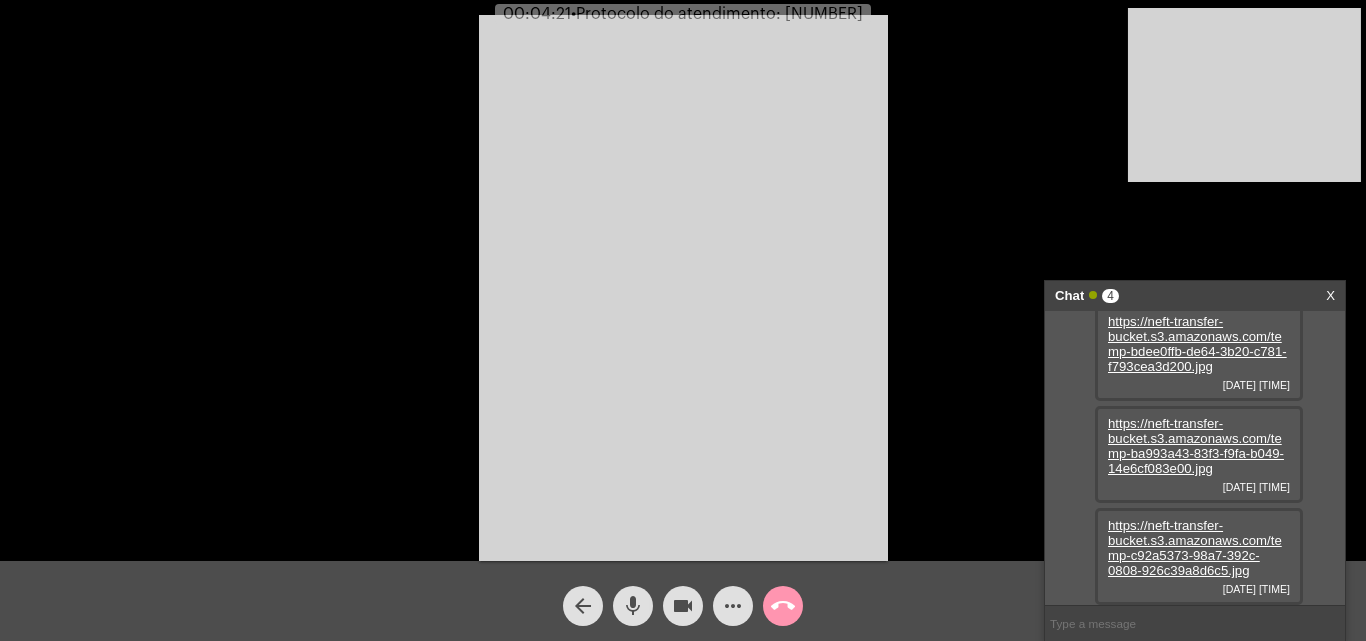 scroll, scrollTop: 0, scrollLeft: 0, axis: both 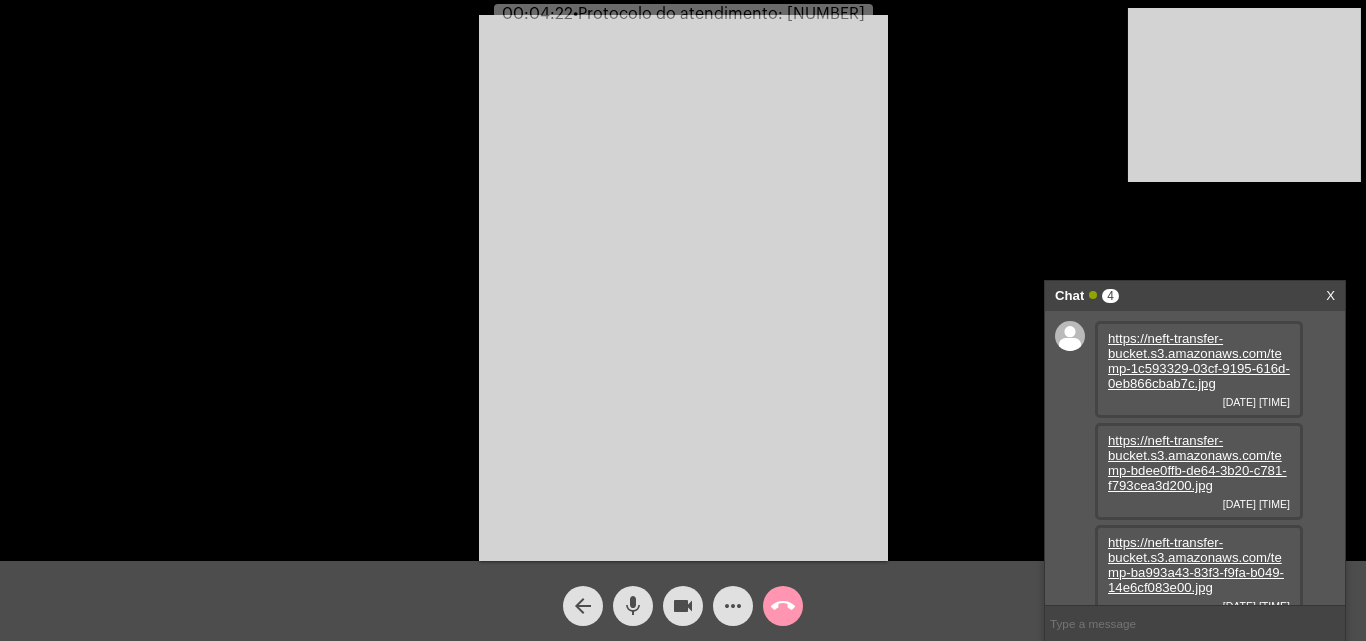 click on "https://neft-transfer-bucket.s3.amazonaws.com/temp-1c593329-03cf-9195-616d-0eb866cbab7c.jpg" at bounding box center (1199, 361) 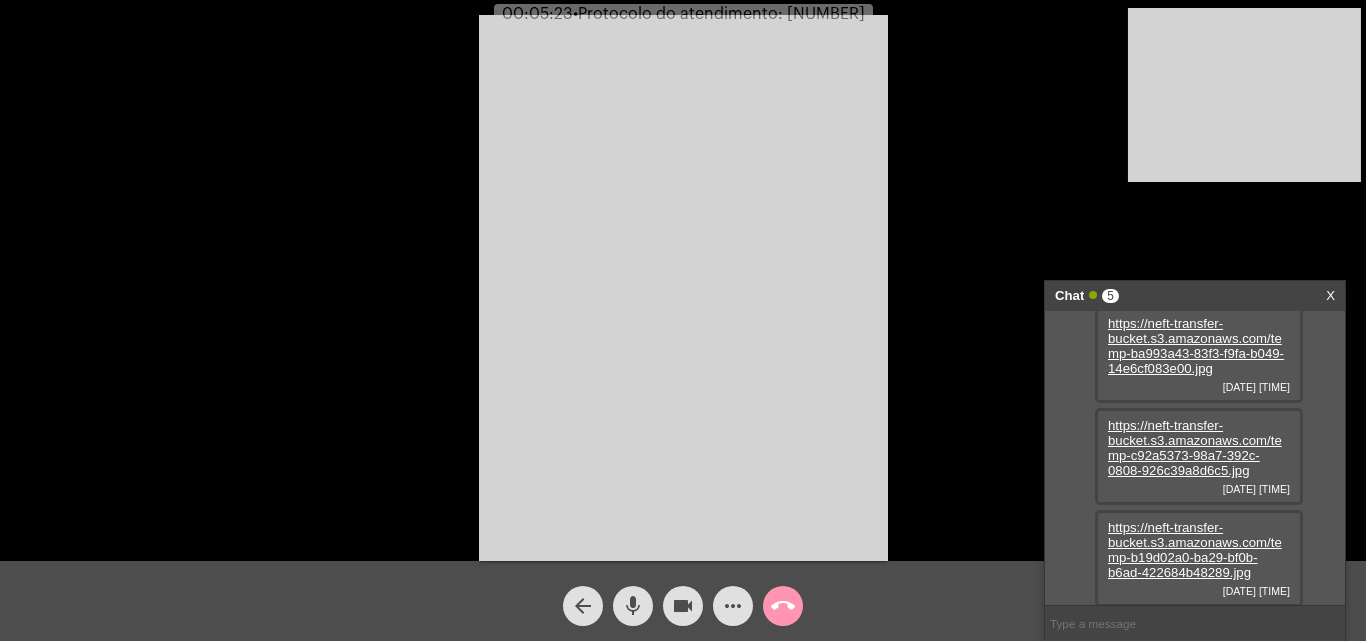 scroll, scrollTop: 221, scrollLeft: 0, axis: vertical 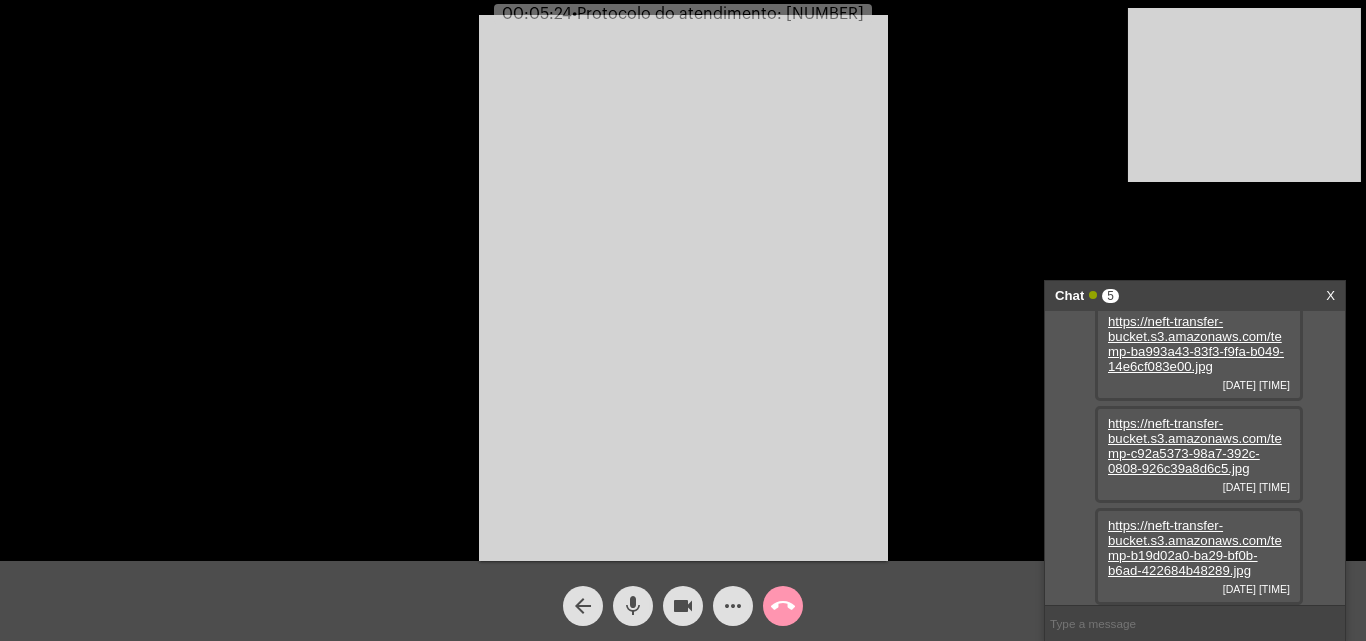 click on "https://neft-transfer-bucket.s3.amazonaws.com/temp-b19d02a0-ba29-bf0b-b6ad-422684b48289.jpg" at bounding box center (1195, 548) 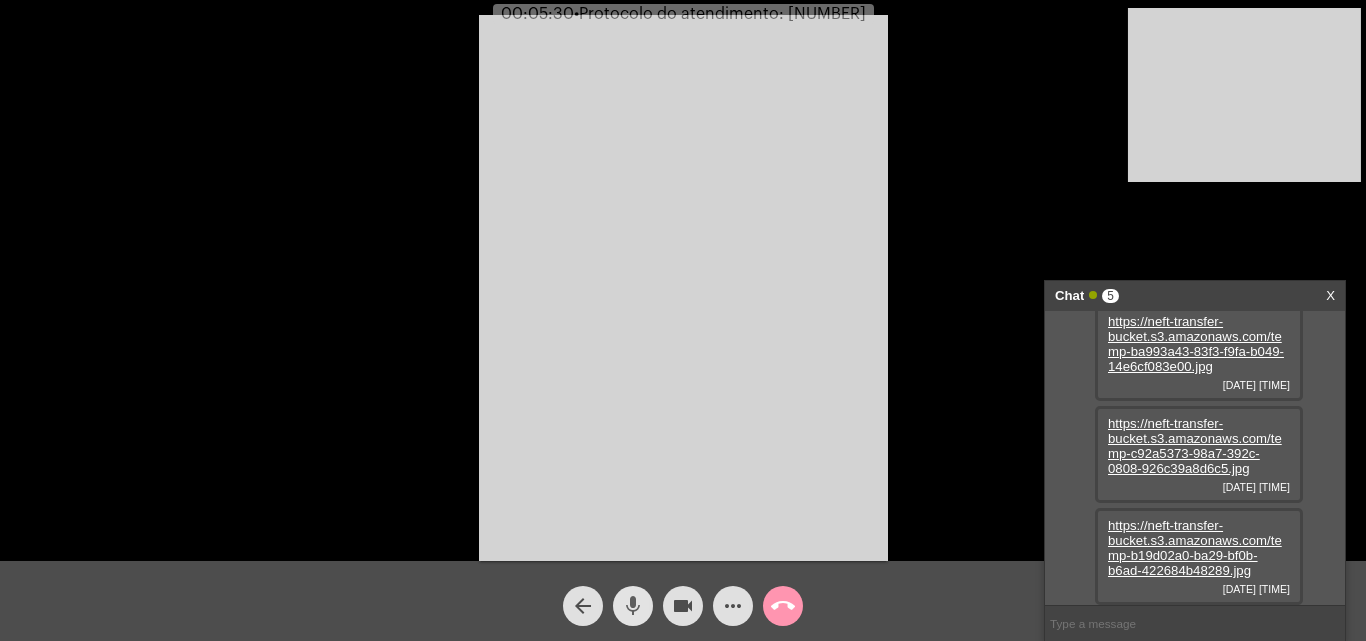 drag, startPoint x: 626, startPoint y: 614, endPoint x: 939, endPoint y: 356, distance: 405.62668 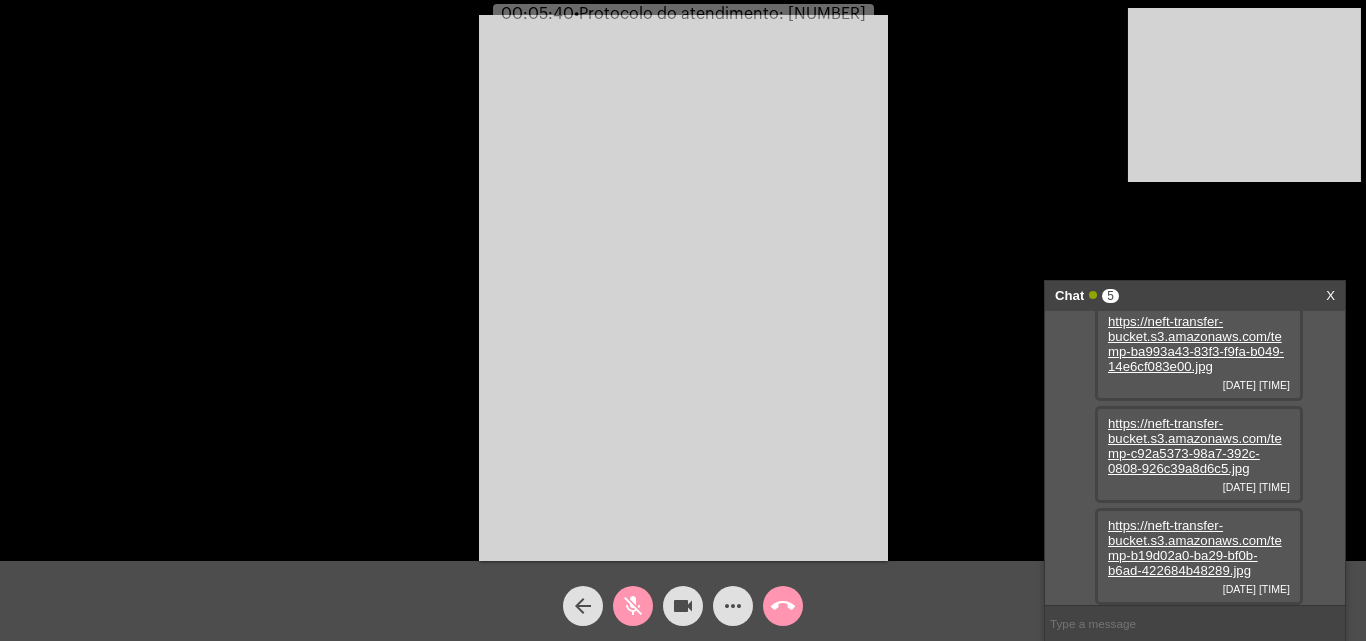 click on "videocam" 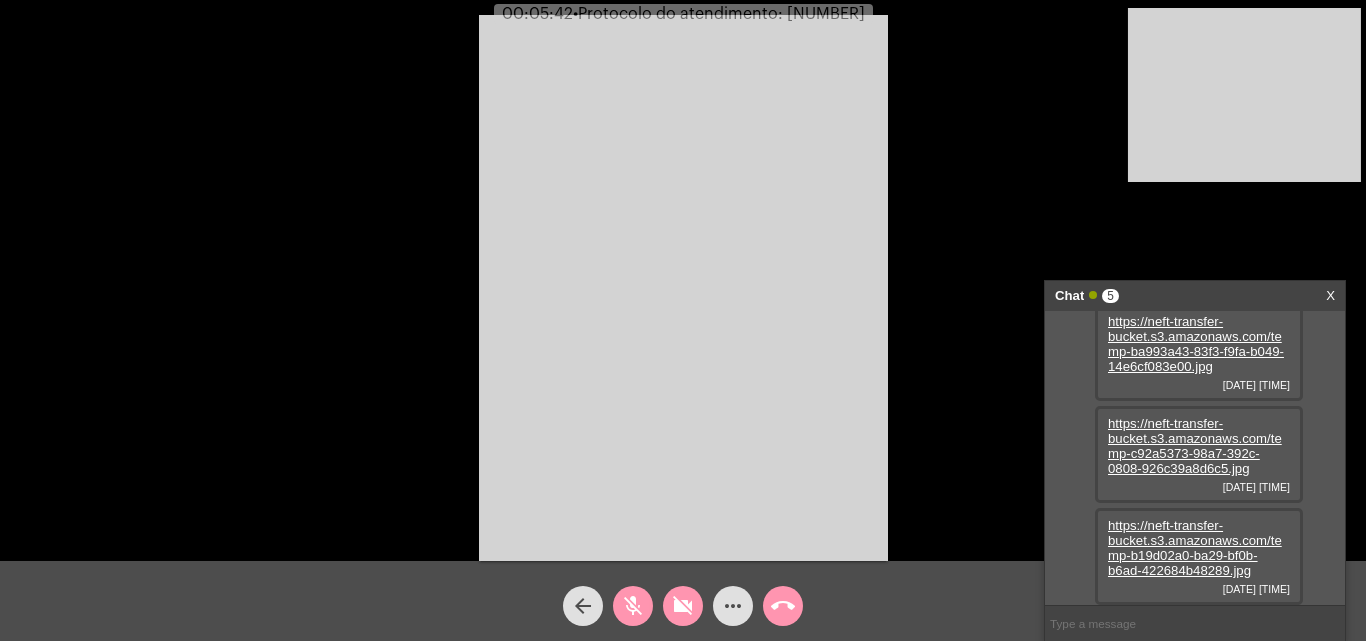 click at bounding box center (683, 288) 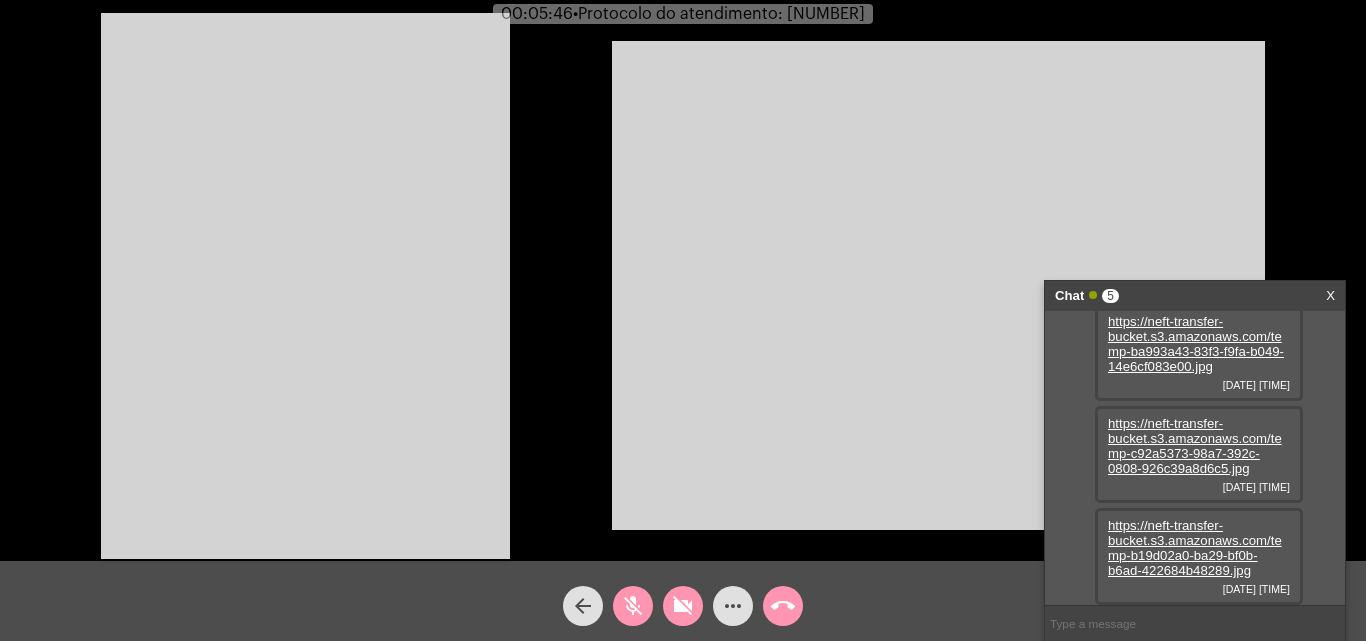 click on "mic_off" 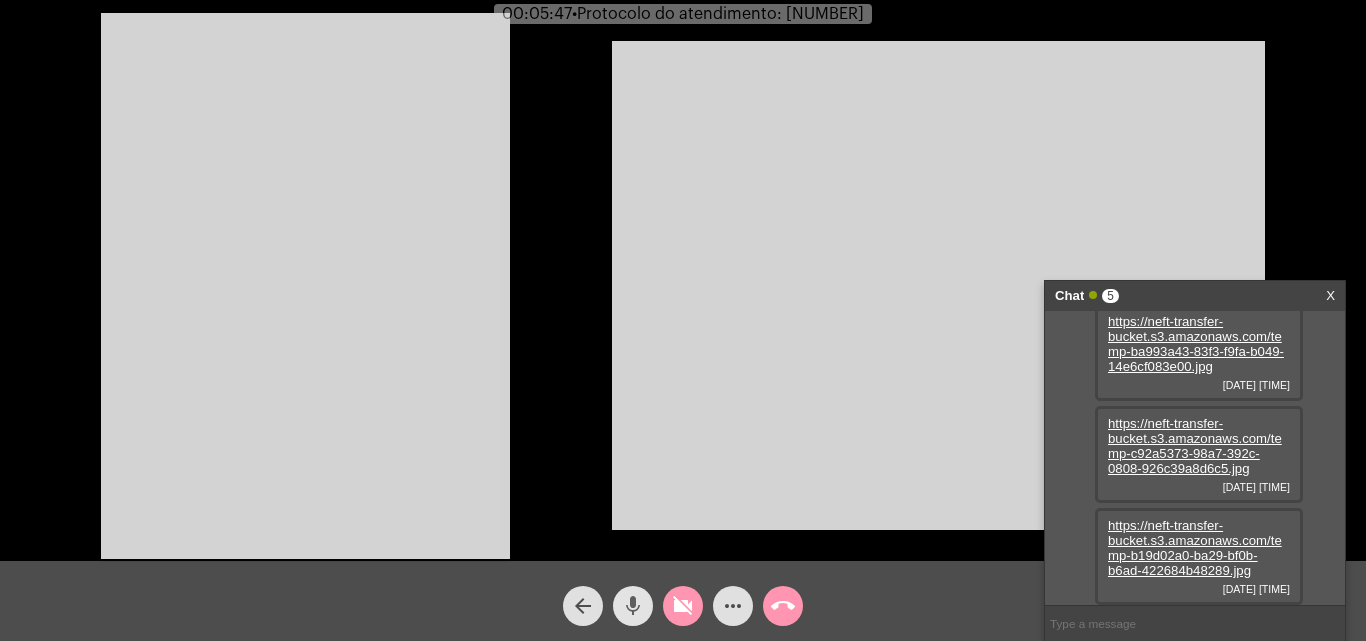 click on "mic" 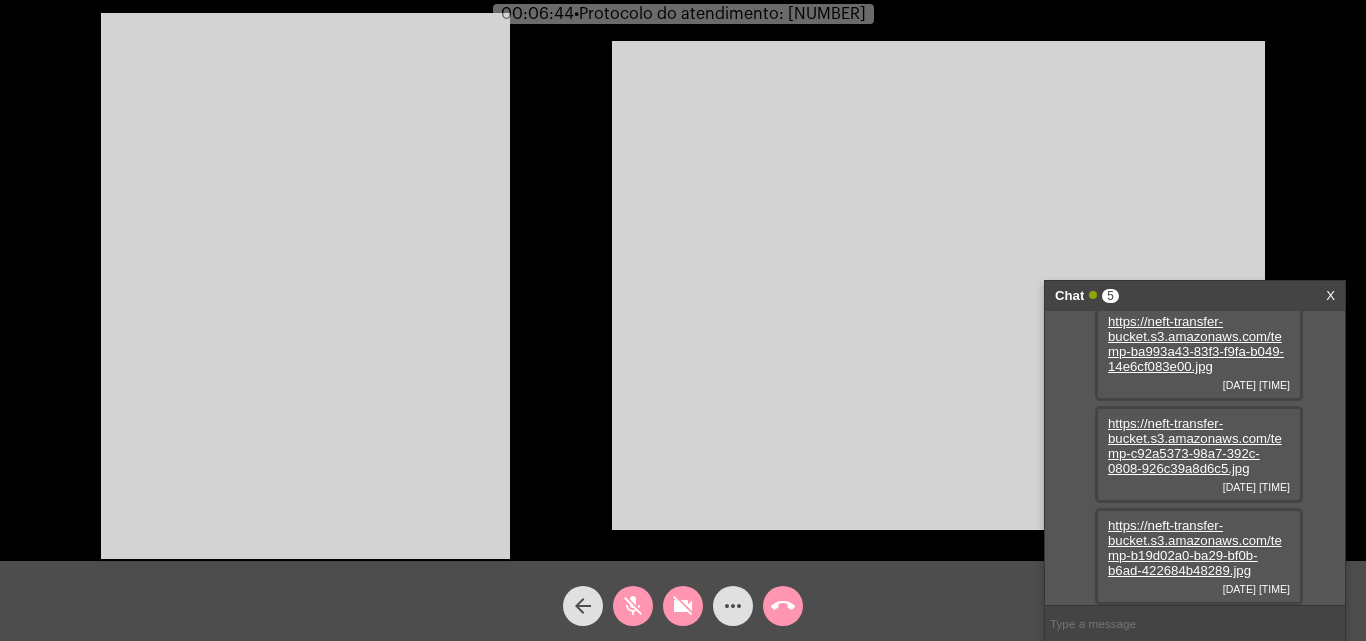 click on "videocam_off" 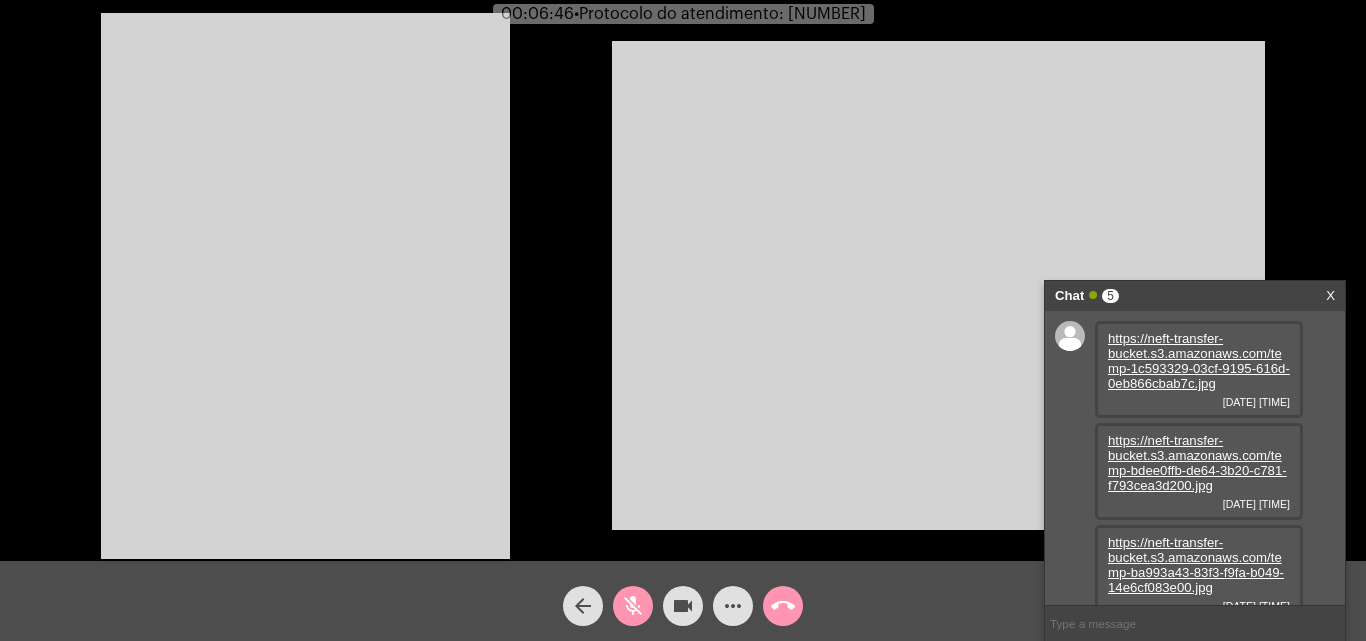 scroll, scrollTop: 221, scrollLeft: 0, axis: vertical 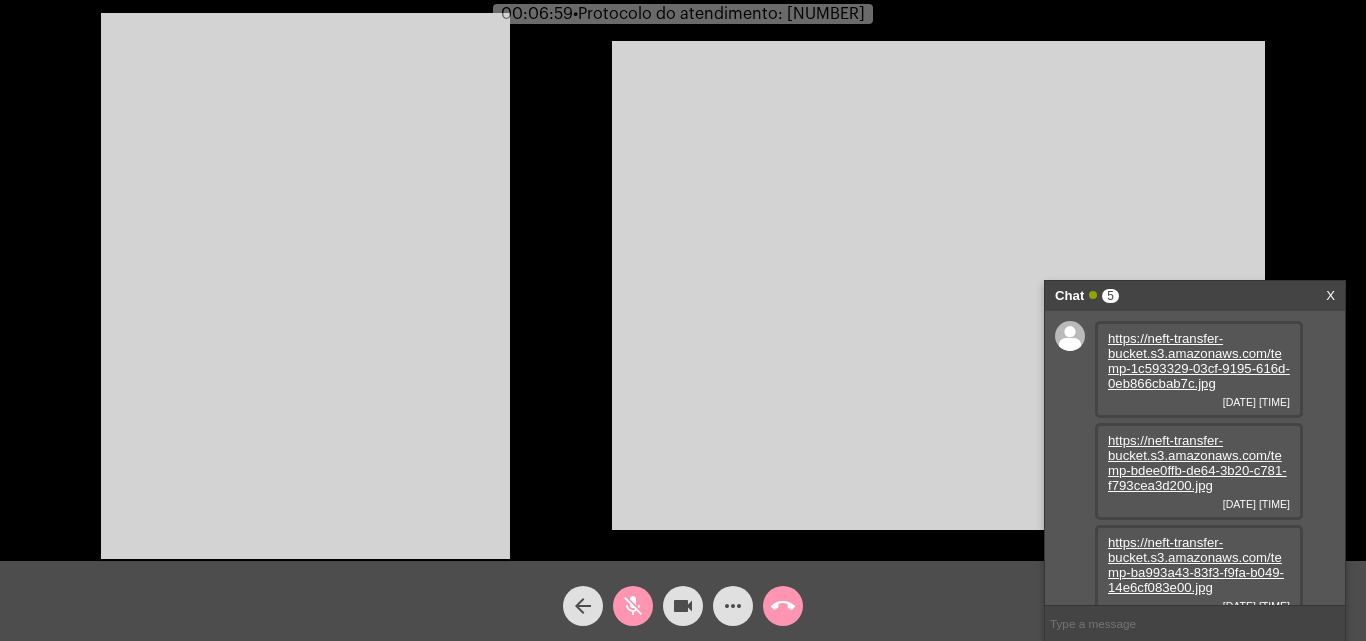 click on "https://neft-transfer-bucket.s3.amazonaws.com/temp-bdee0ffb-de64-3b20-c781-f793cea3d200.jpg" at bounding box center [1197, 463] 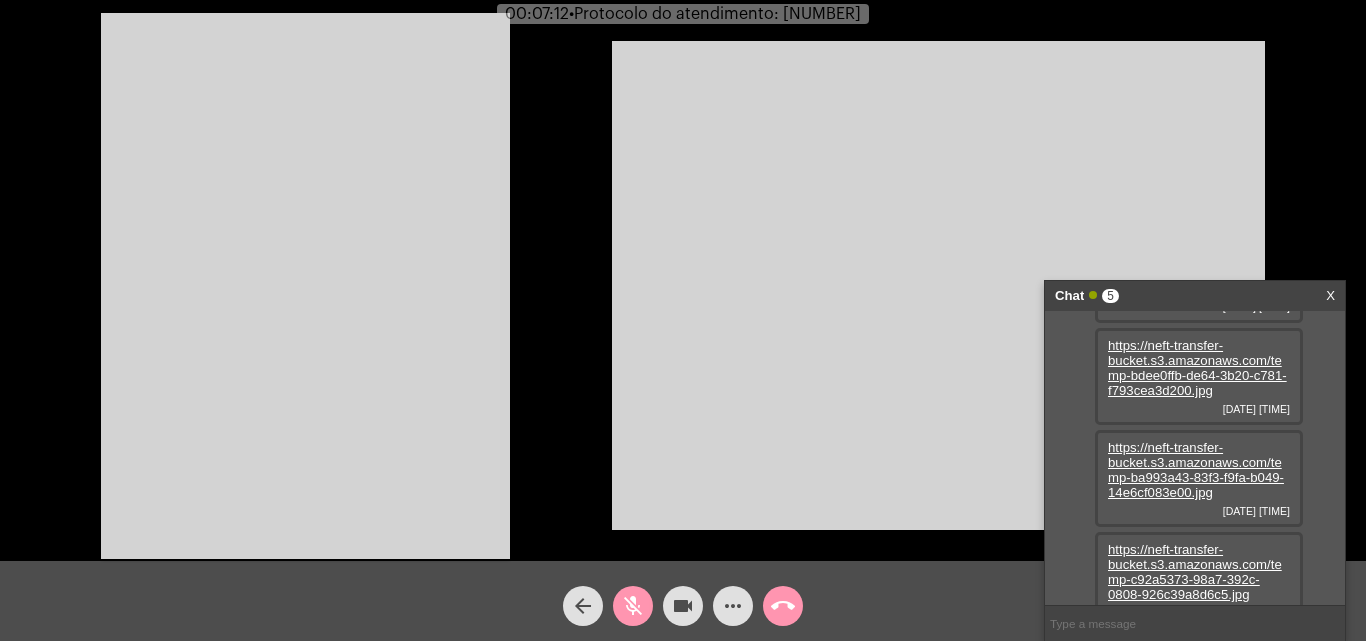scroll, scrollTop: 100, scrollLeft: 0, axis: vertical 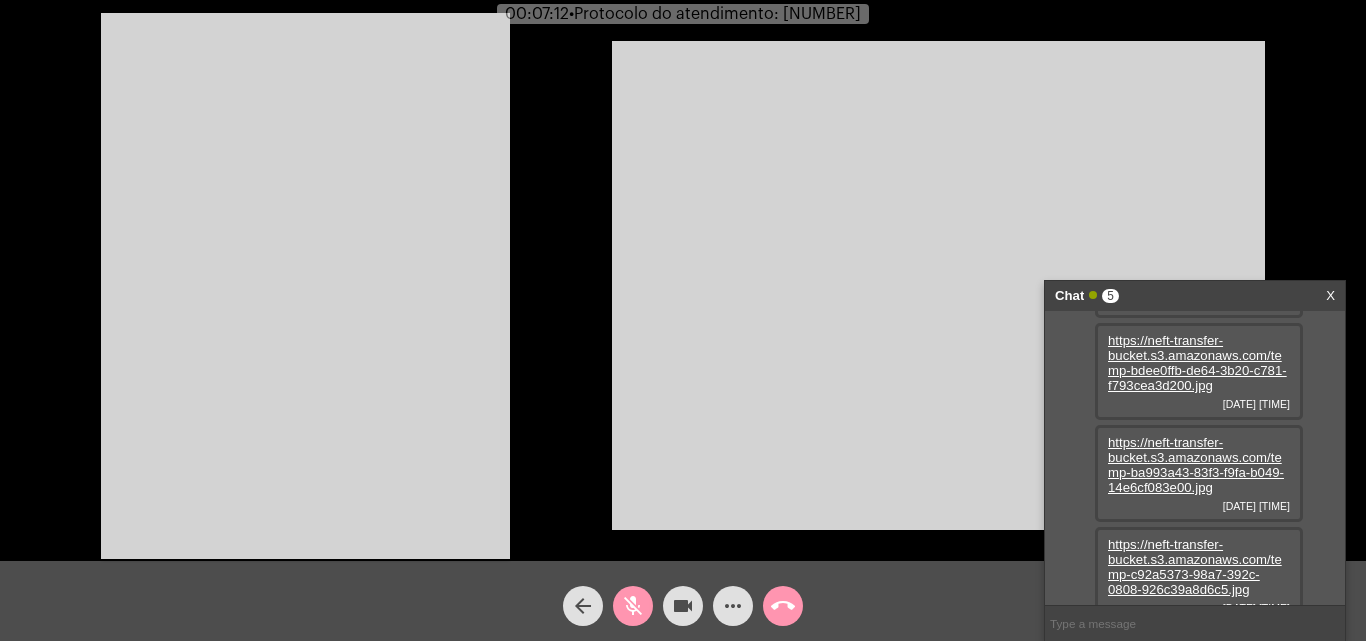 click on "https://neft-transfer-bucket.s3.amazonaws.com/temp-ba993a43-83f3-f9fa-b049-14e6cf083e00.jpg" at bounding box center [1196, 465] 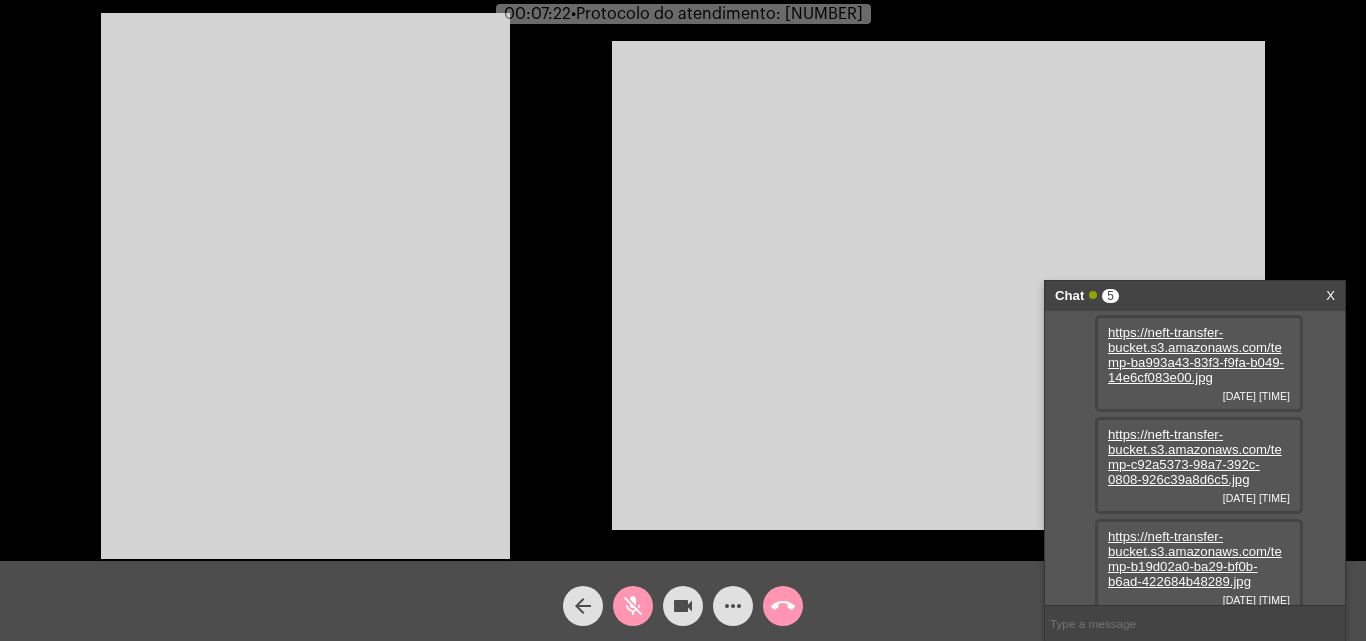 scroll, scrollTop: 221, scrollLeft: 0, axis: vertical 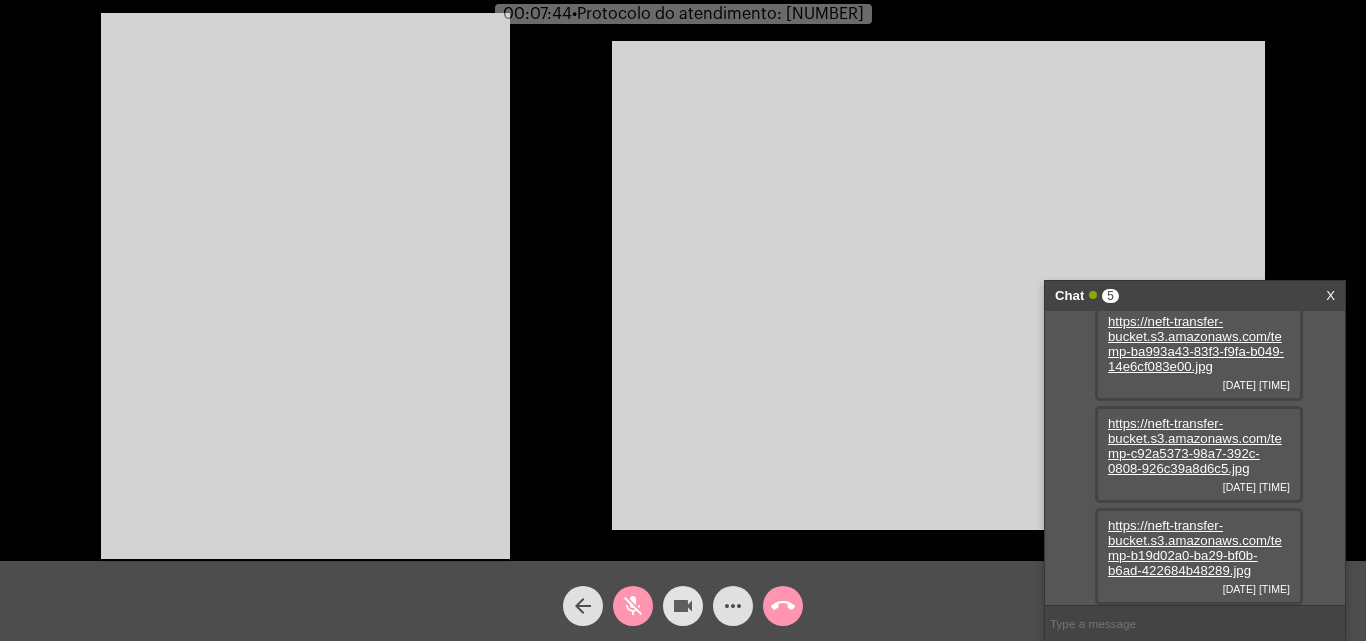 click on "videocam" 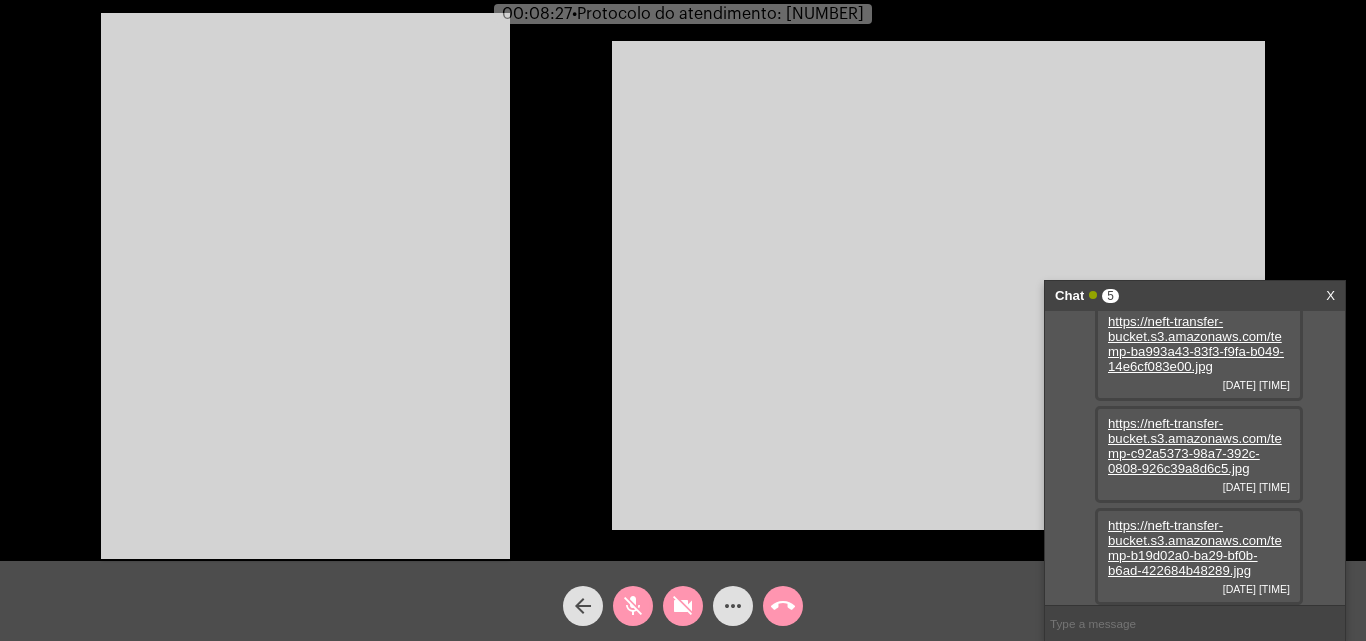 click on "videocam_off" 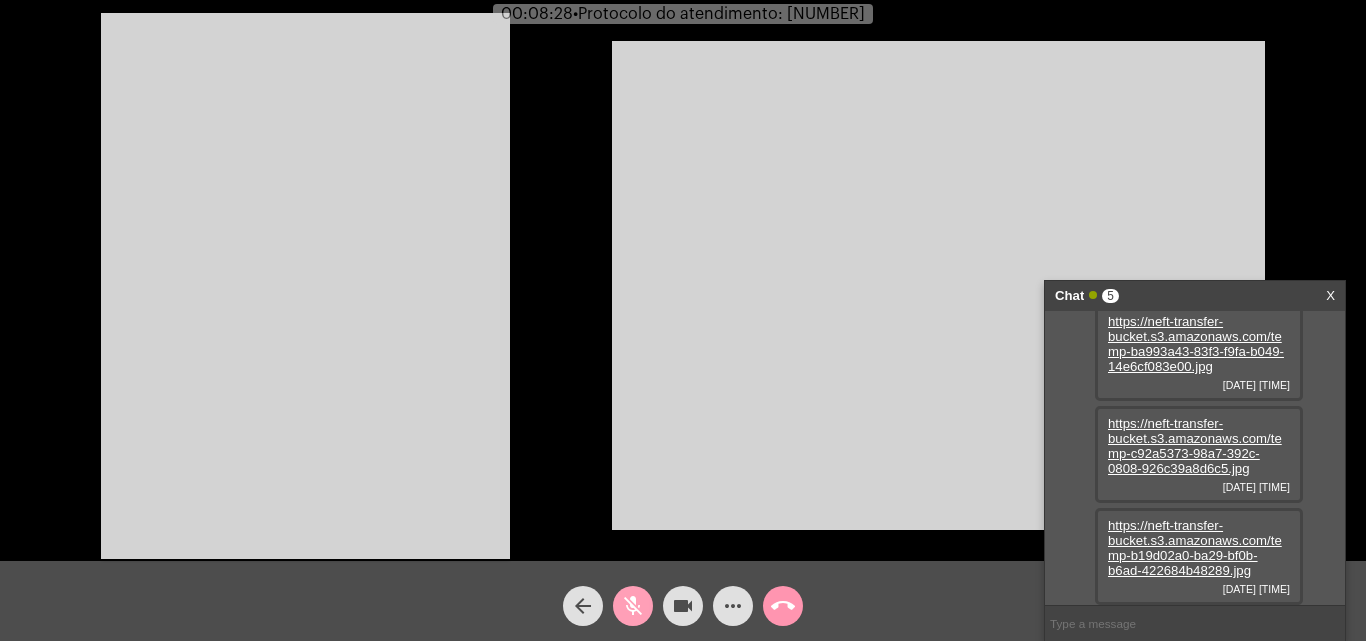 click on "mic_off" 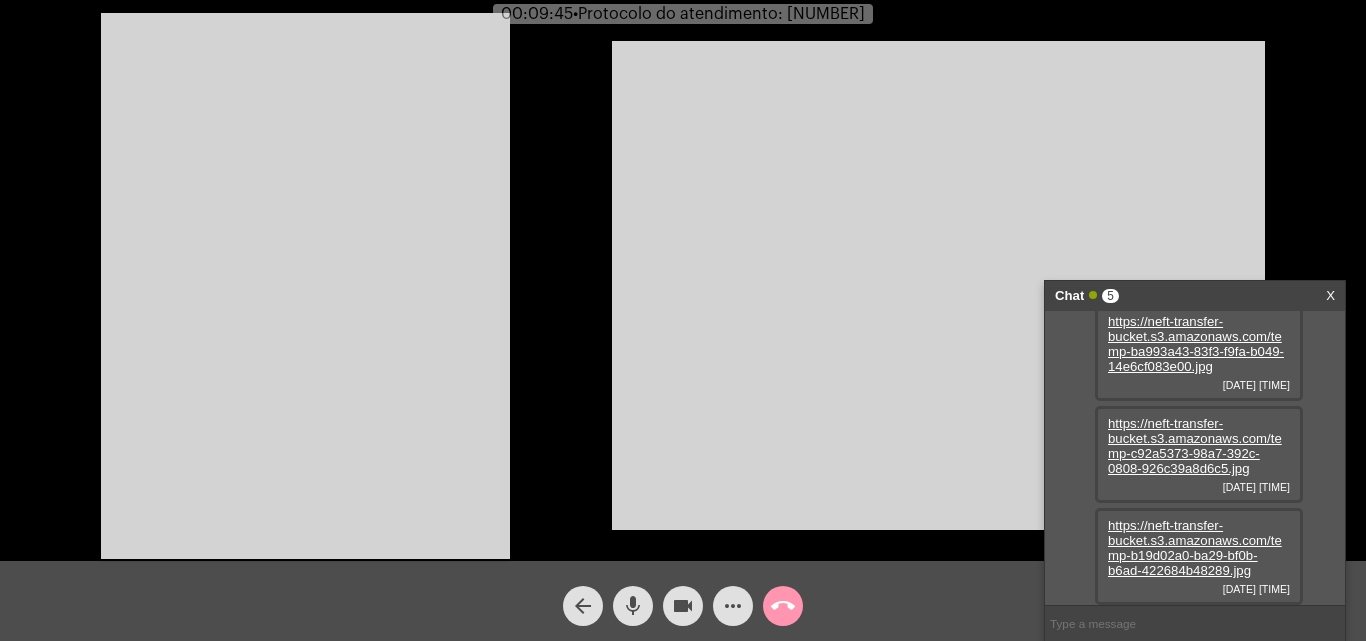 type 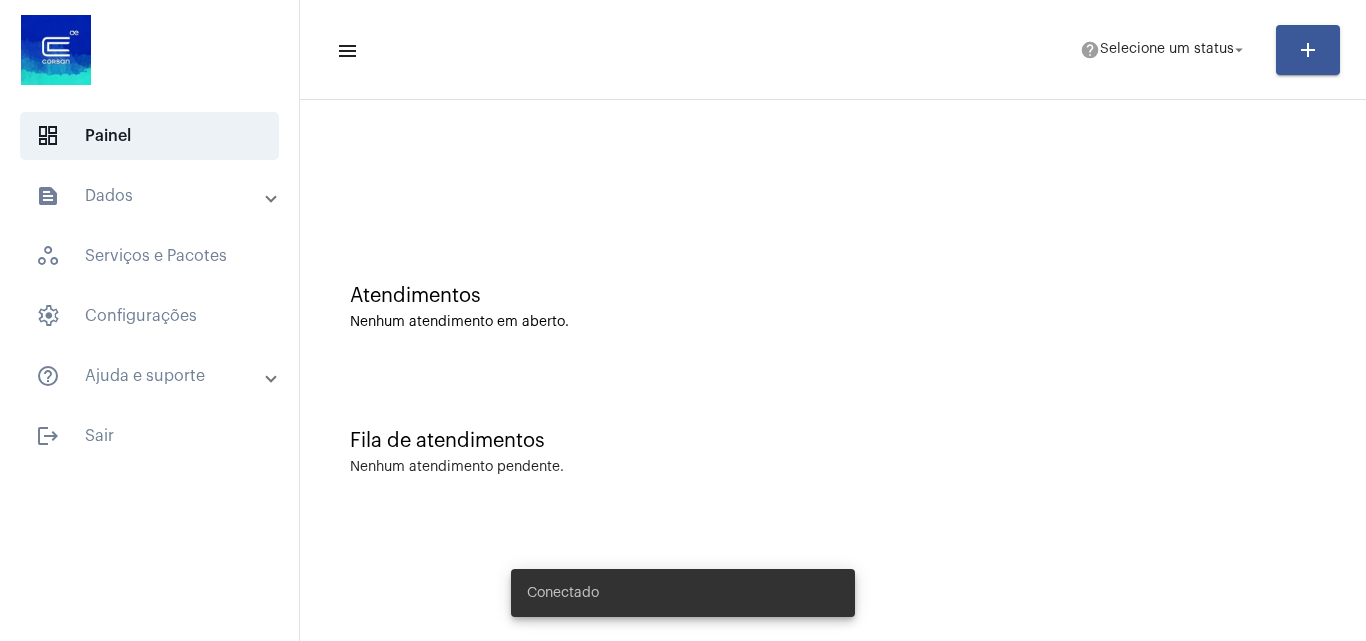 scroll, scrollTop: 0, scrollLeft: 0, axis: both 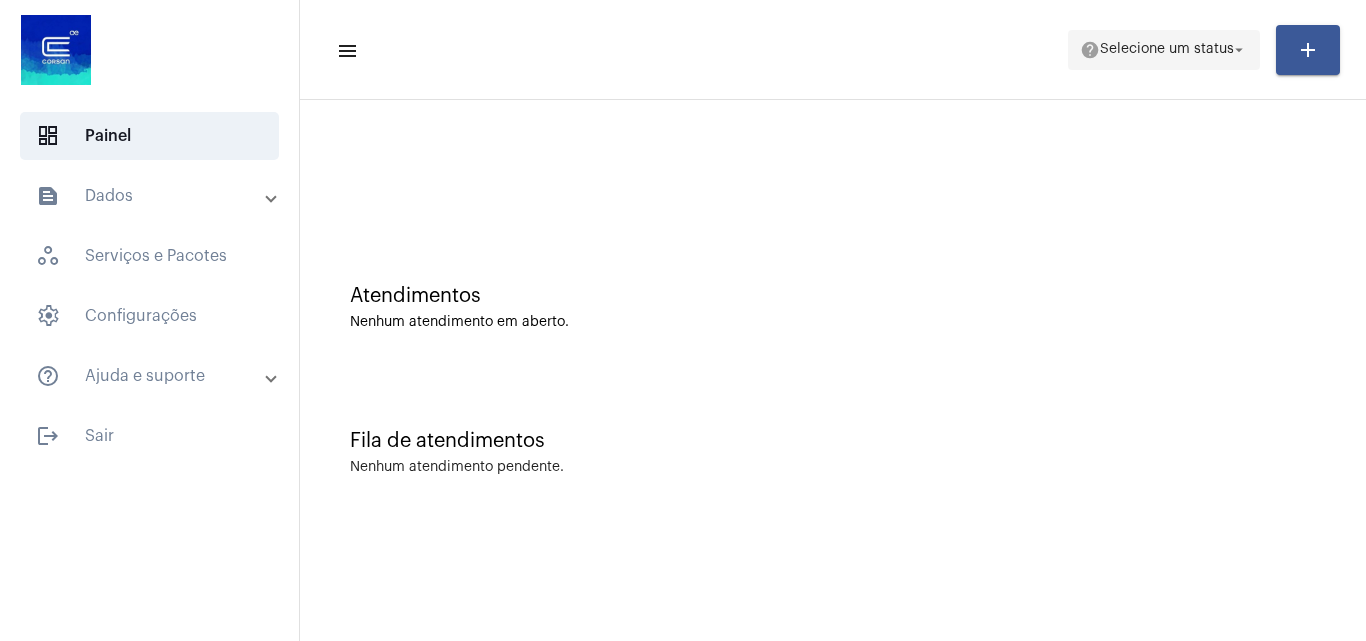 click on "Selecione um status" 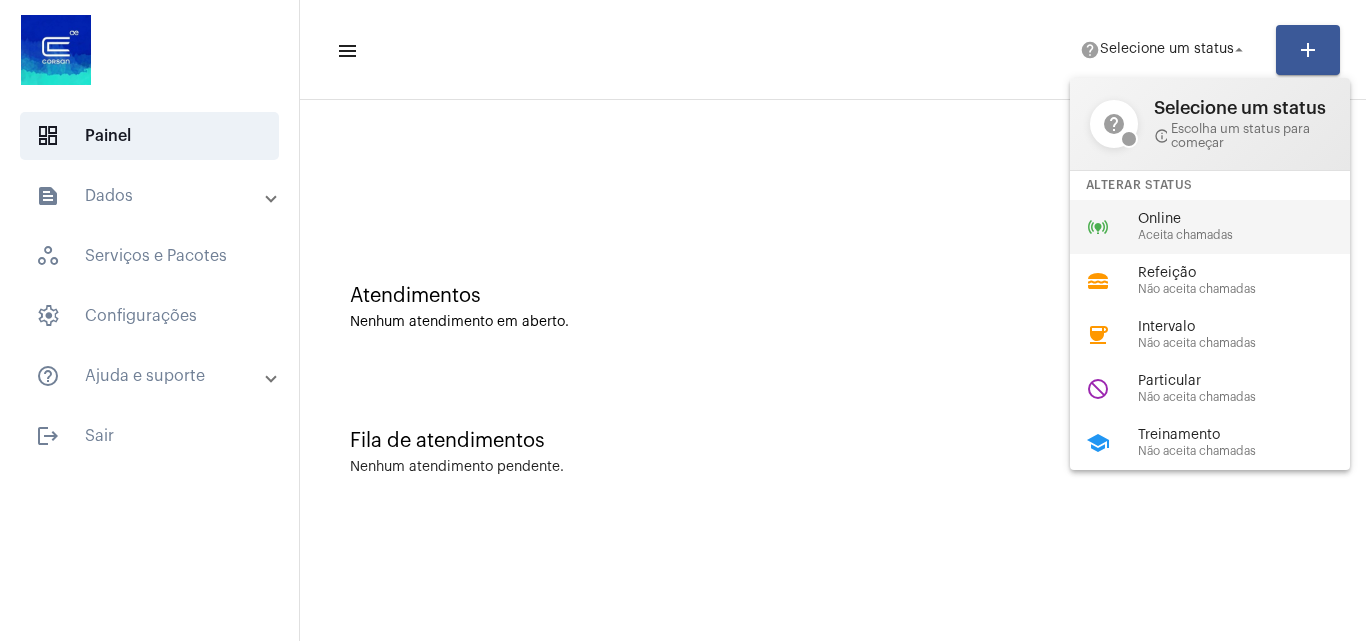 click on "Aceita chamadas" at bounding box center [1252, 235] 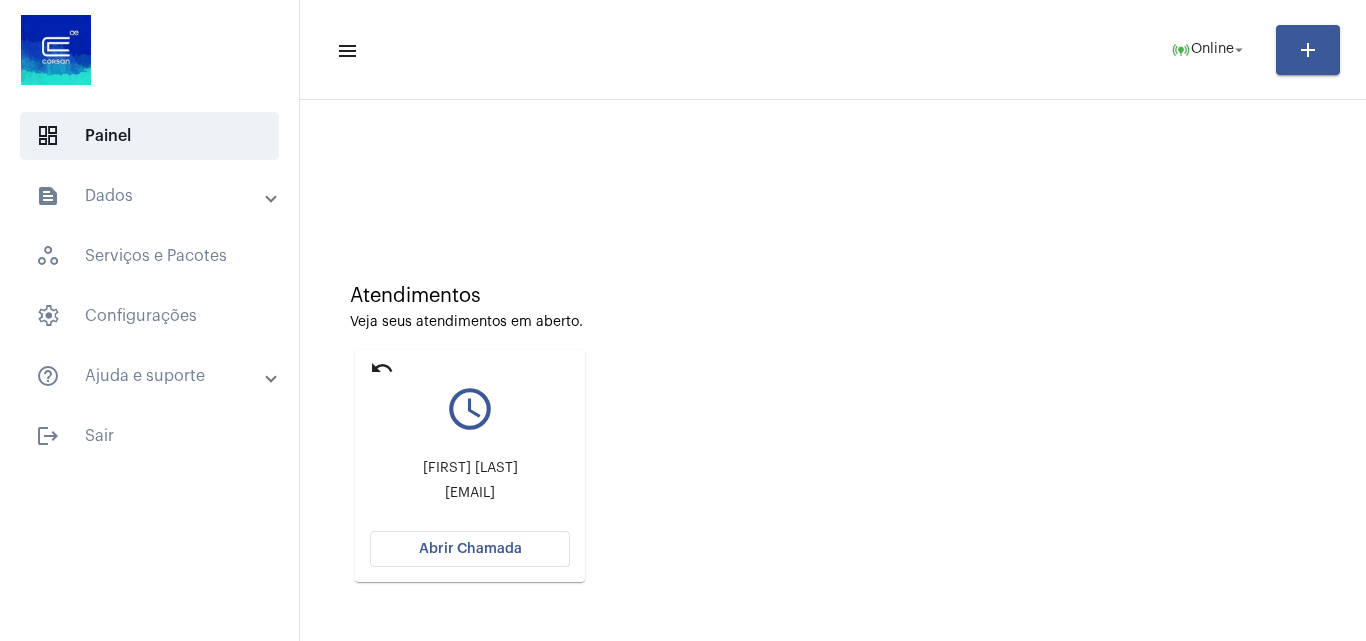 click on "undo" 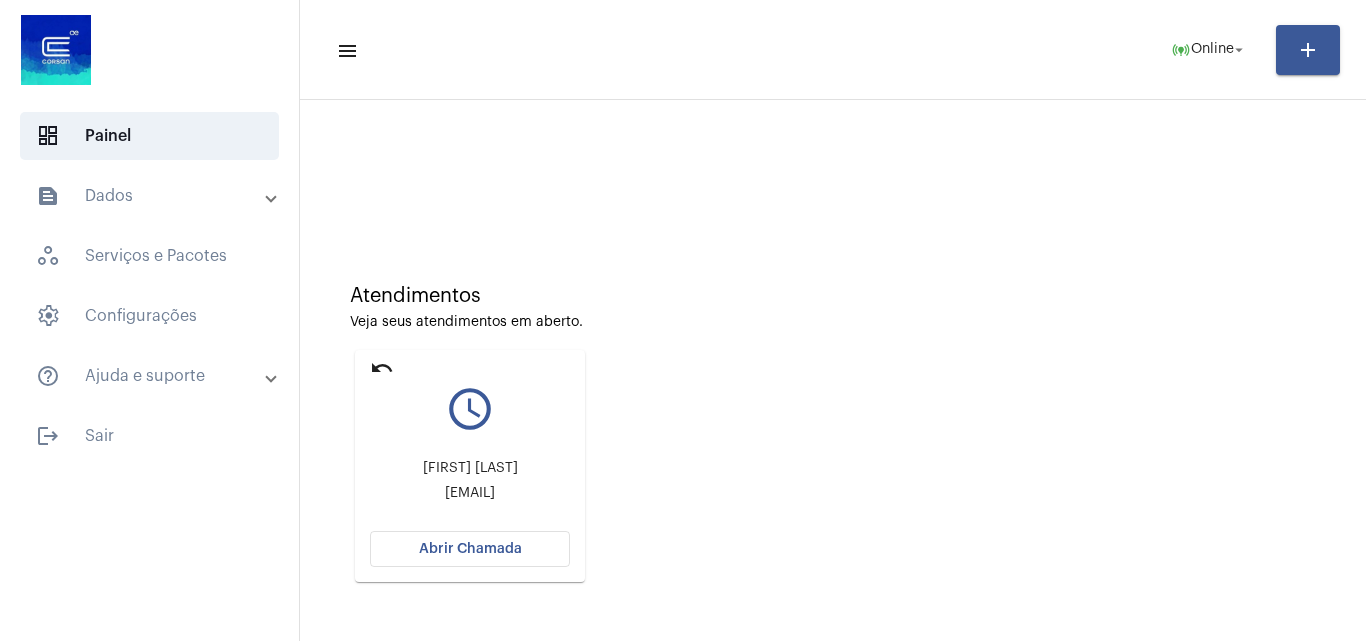 click on "Abrir Chamada" 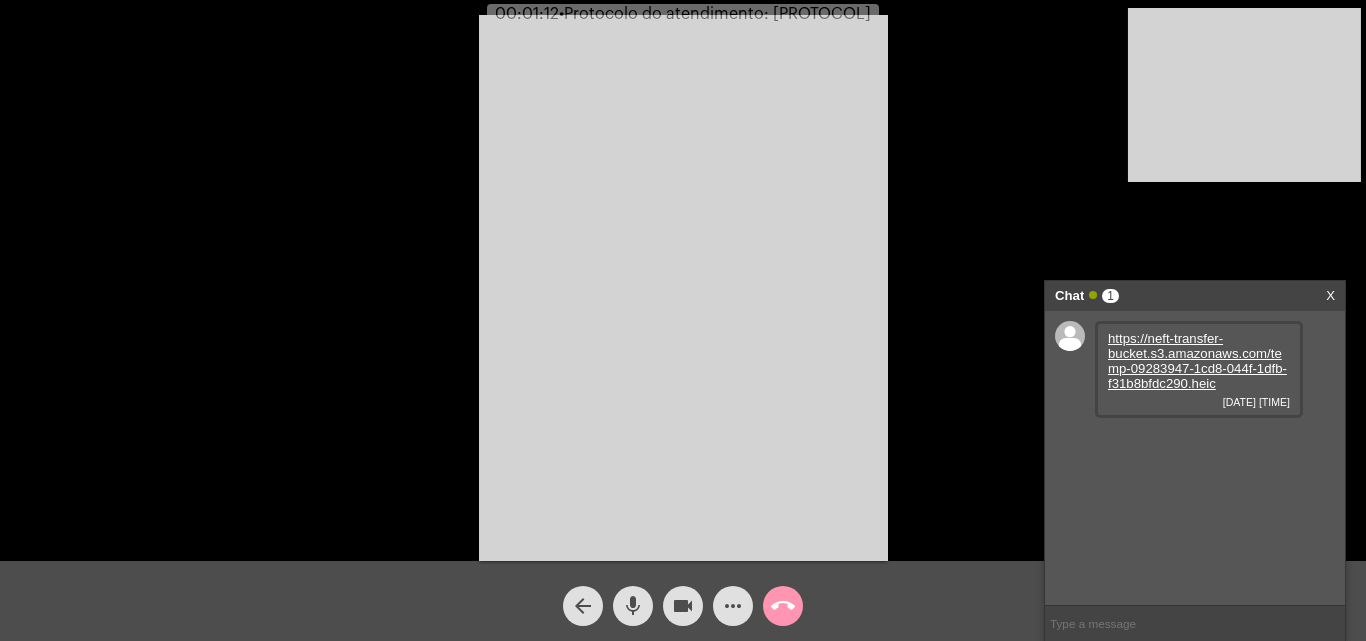 click on "https://neft-transfer-bucket.s3.amazonaws.com/temp-09283947-1cd8-044f-1dfb-f31b8bfdc290.heic" at bounding box center [1197, 361] 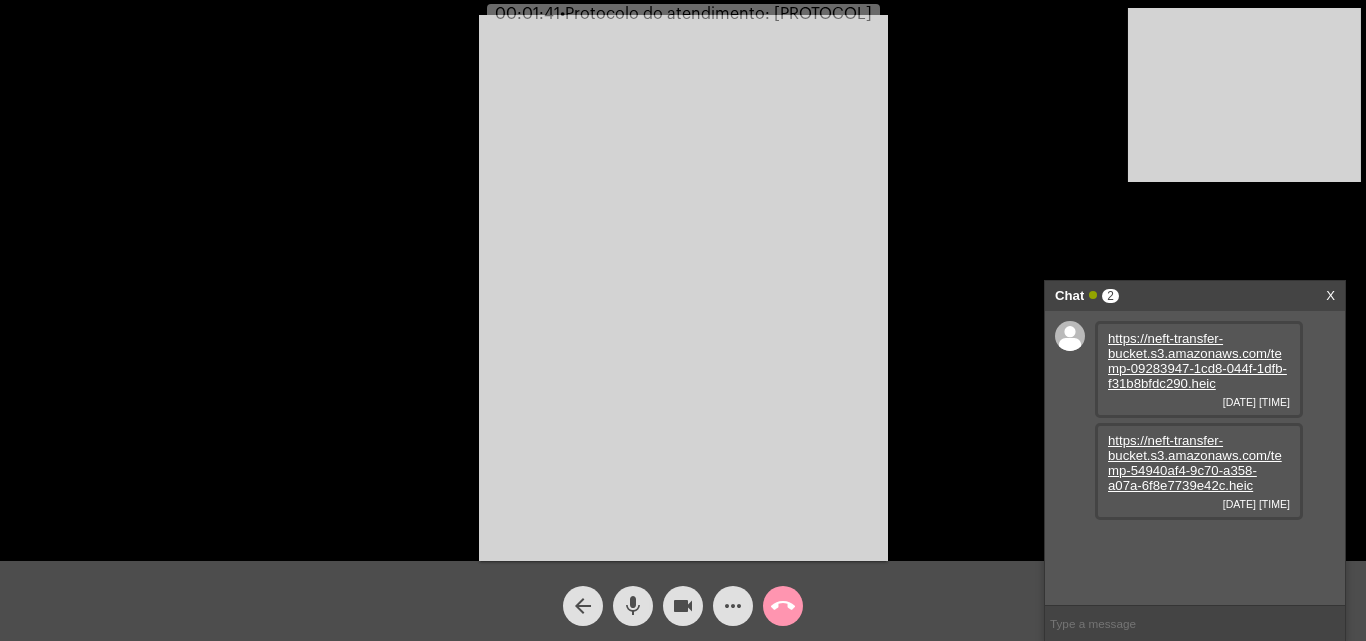 click on "https://neft-transfer-bucket.s3.amazonaws.com/temp-54940af4-9c70-a358-a07a-6f8e7739e42c.heic" at bounding box center [1195, 463] 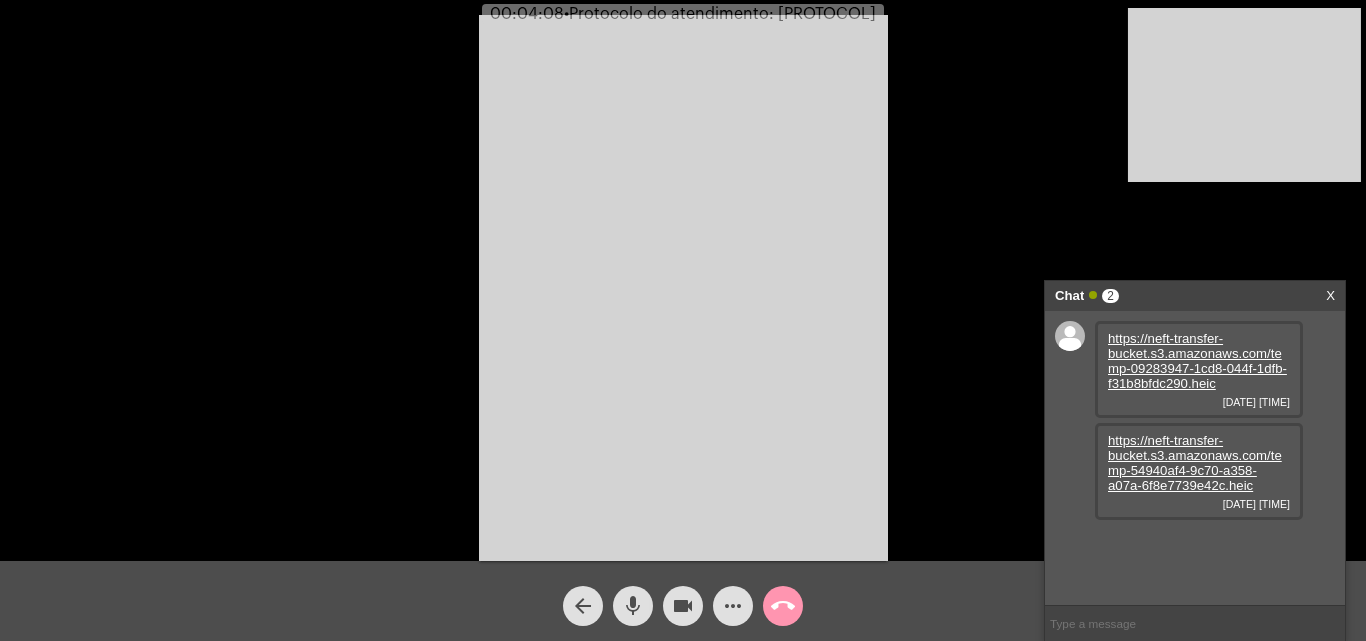 click on "https://neft-transfer-bucket.s3.amazonaws.com/temp-09283947-1cd8-044f-1dfb-f31b8bfdc290.heic" at bounding box center [1197, 361] 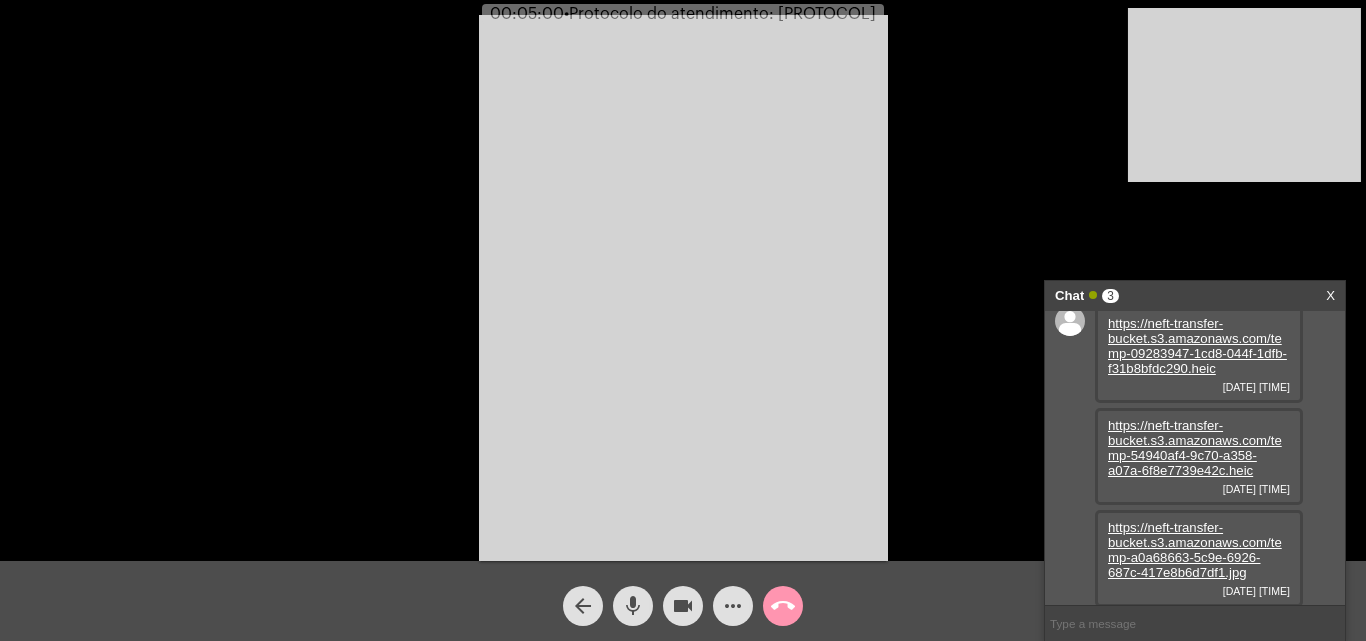 scroll, scrollTop: 17, scrollLeft: 0, axis: vertical 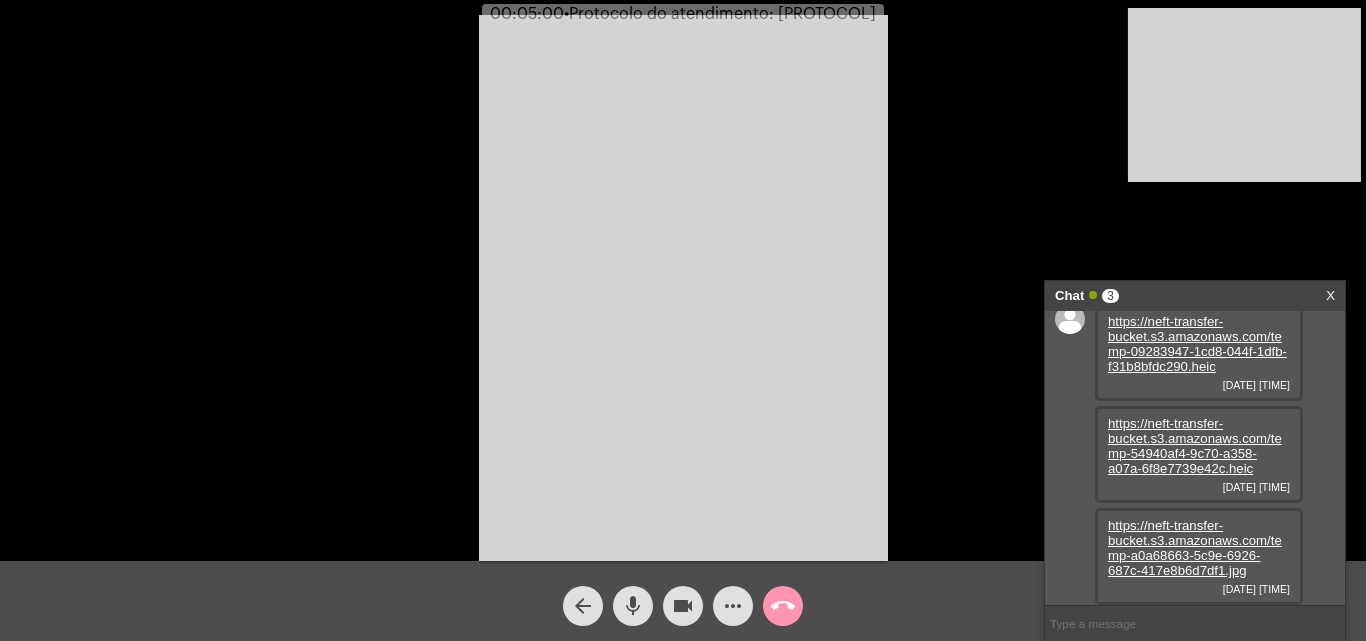 click on "https://neft-transfer-bucket.s3.amazonaws.com/temp-a0a68663-5c9e-6926-687c-417e8b6d7df1.jpg" at bounding box center (1195, 548) 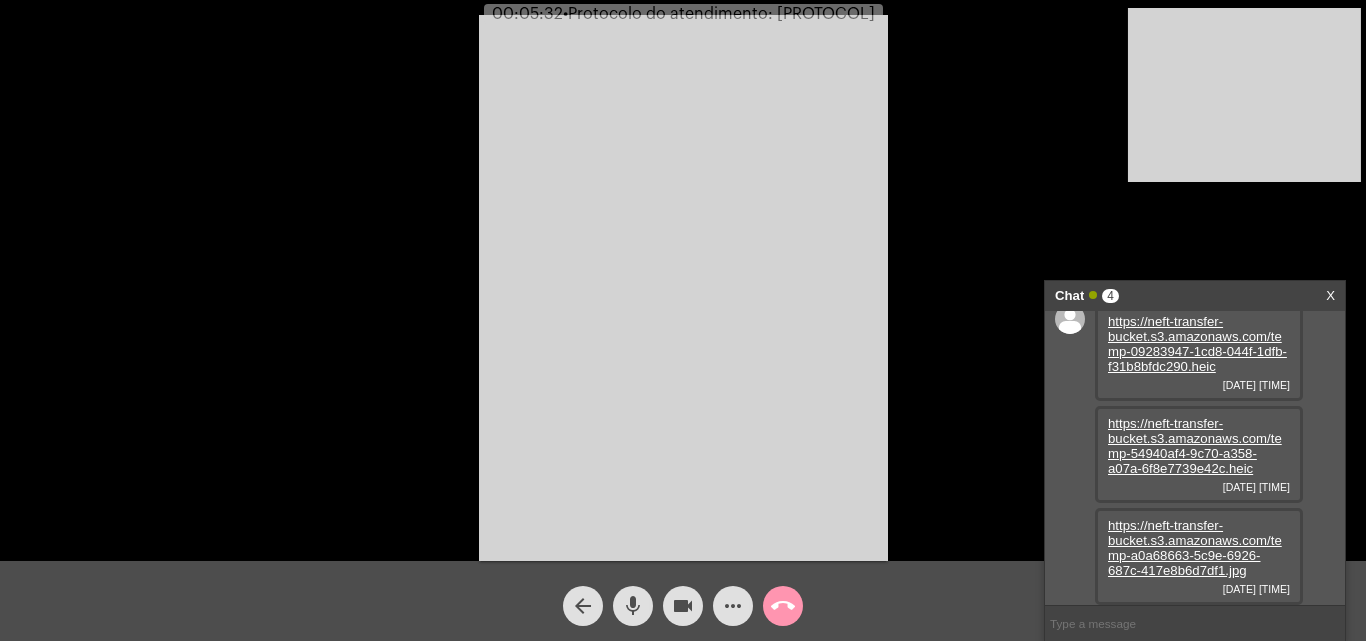 scroll, scrollTop: 119, scrollLeft: 0, axis: vertical 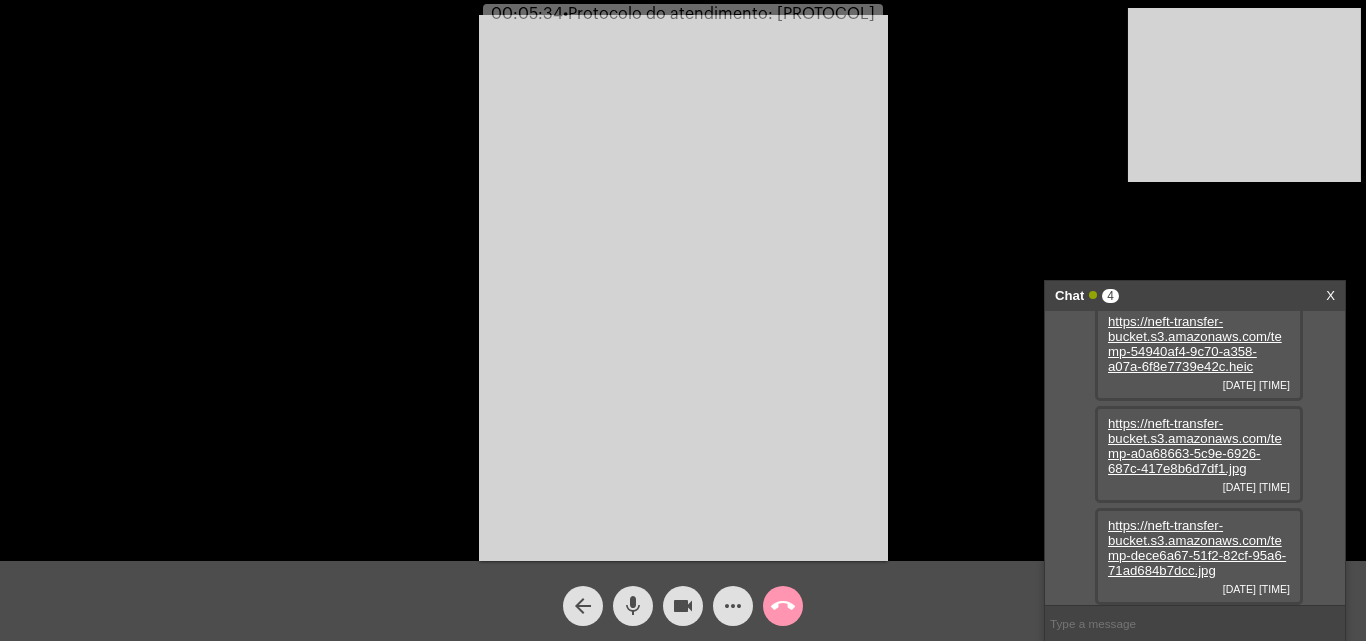 click on "https://neft-transfer-bucket.s3.amazonaws.com/temp-dece6a67-51f2-82cf-95a6-71ad684b7dcc.jpg" at bounding box center [1197, 548] 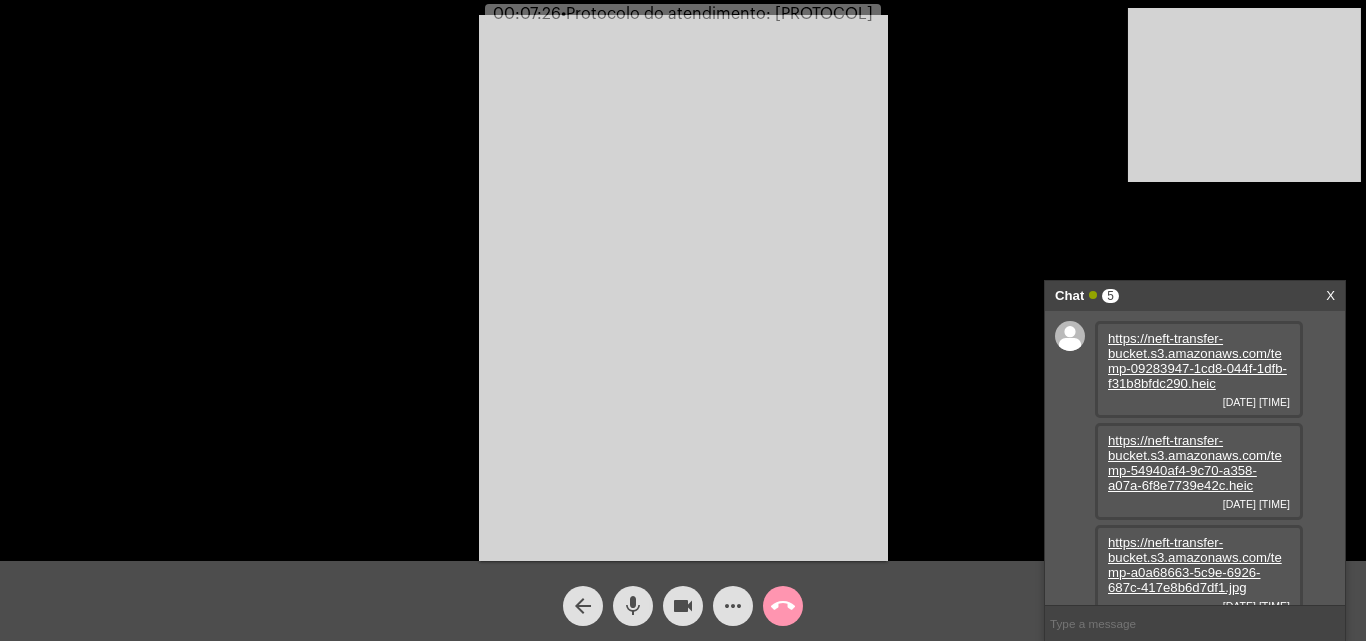 scroll, scrollTop: 221, scrollLeft: 0, axis: vertical 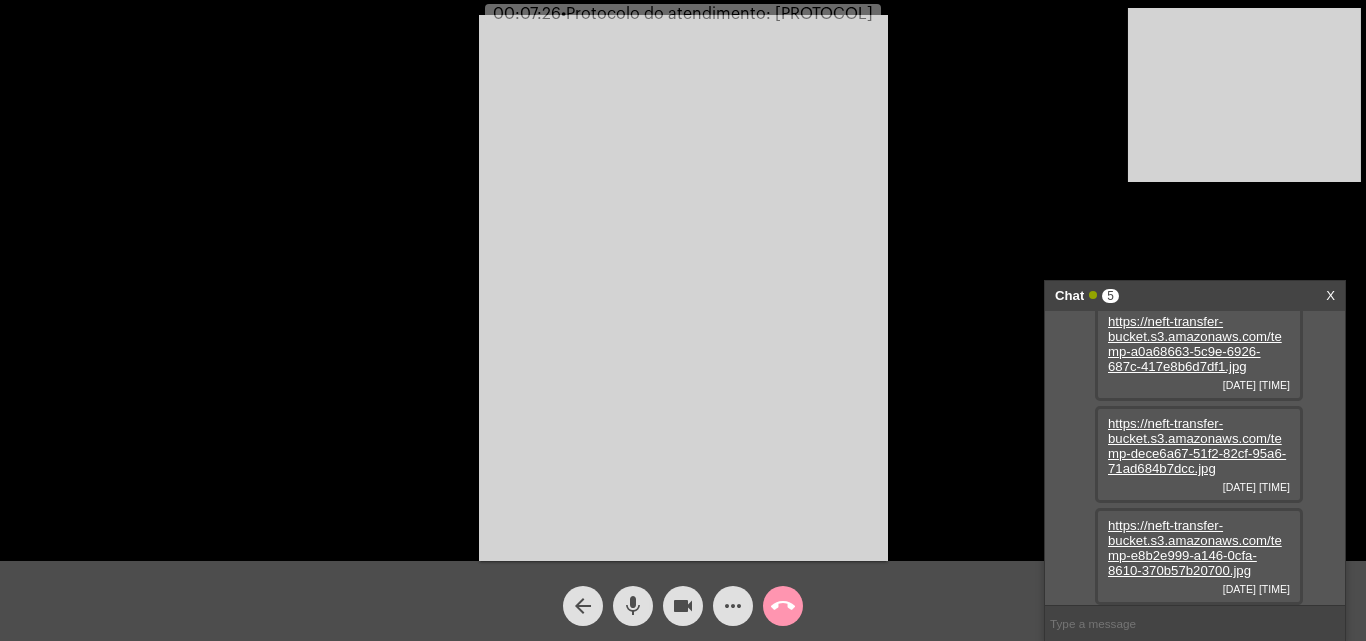 click on "https://neft-transfer-bucket.s3.amazonaws.com/temp-e8b2e999-a146-0cfa-8610-370b57b20700.jpg" at bounding box center (1195, 548) 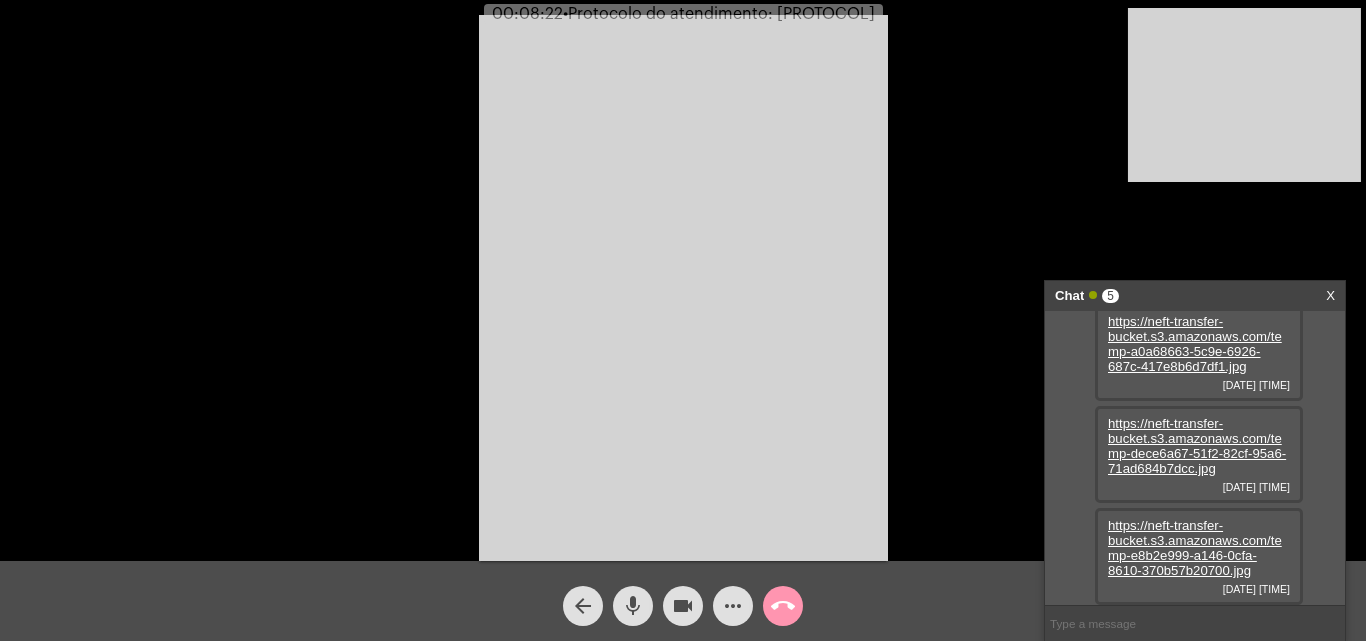 click on "mic" 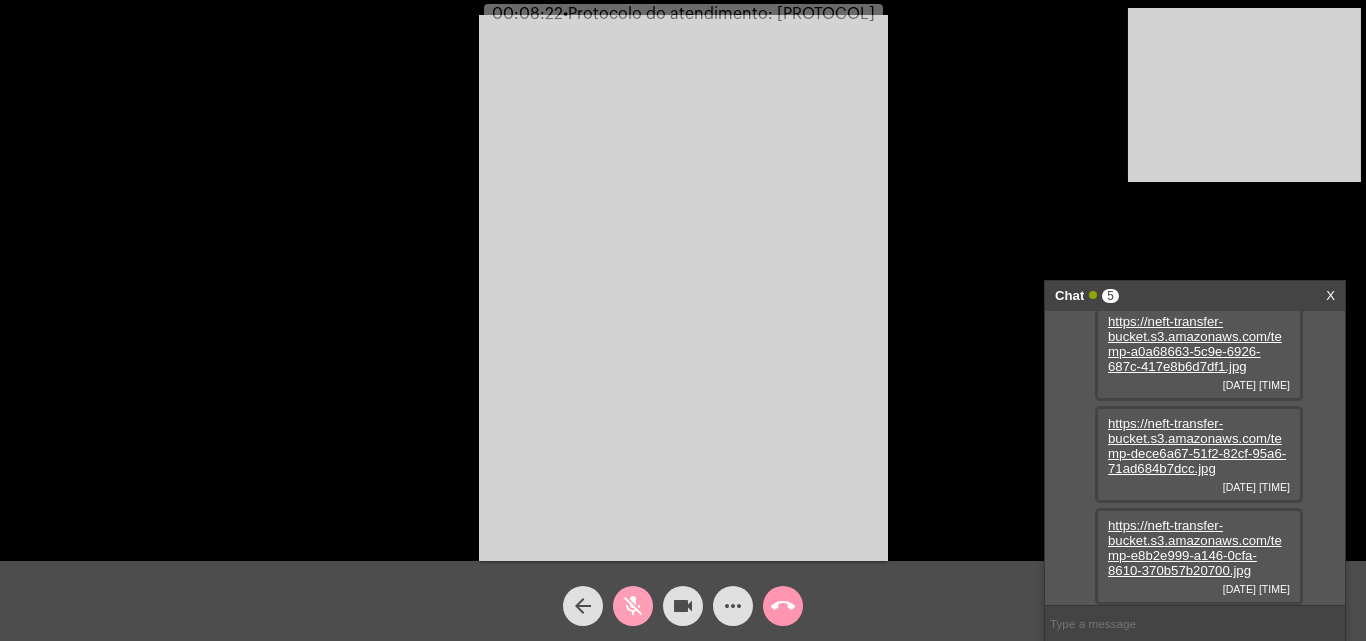click on "videocam" 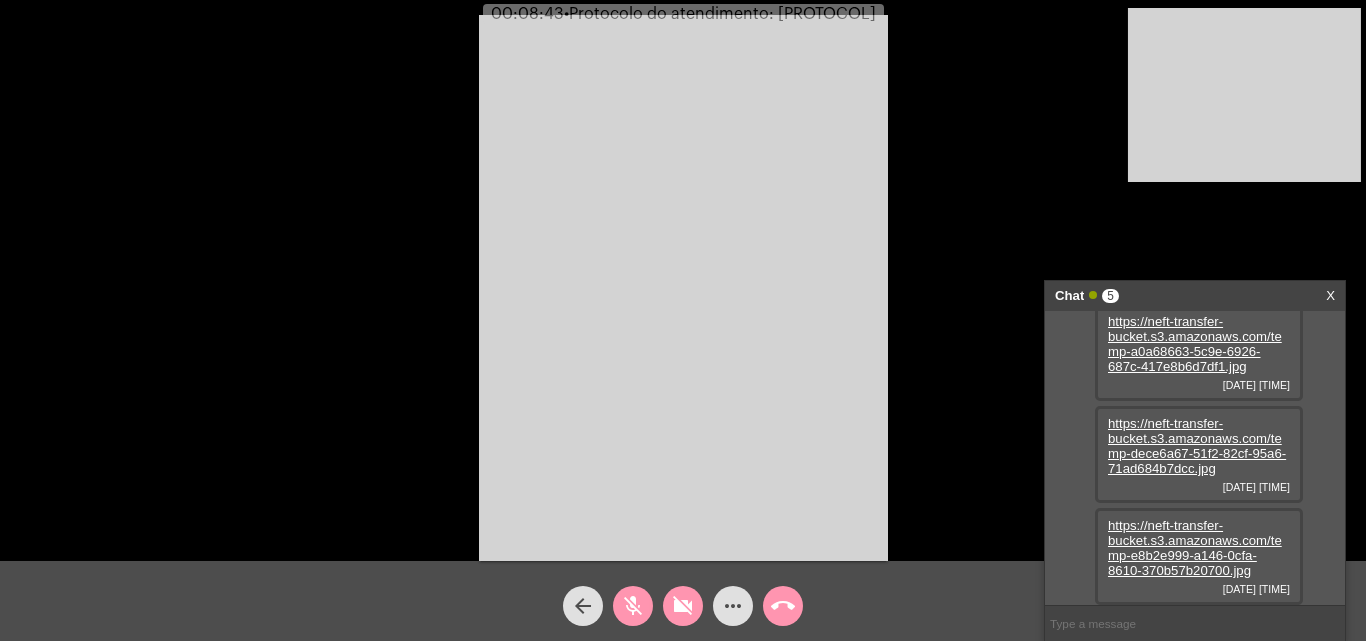 click on "videocam_off" 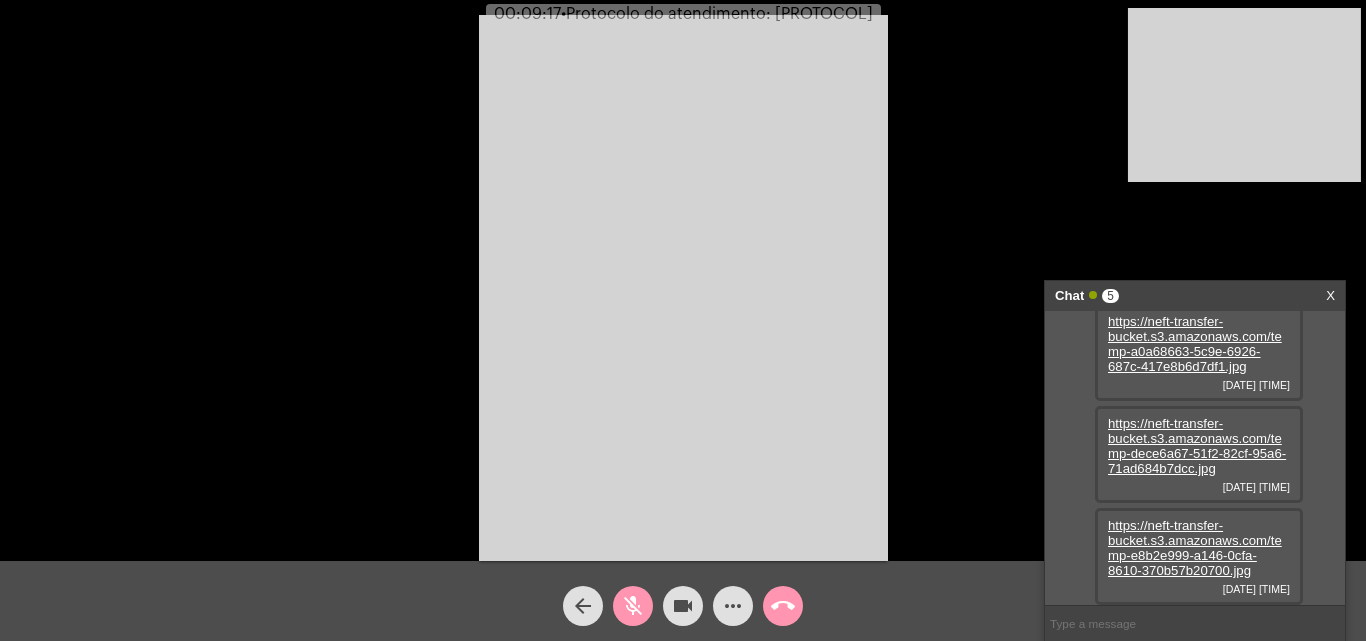 click on "mic_off" 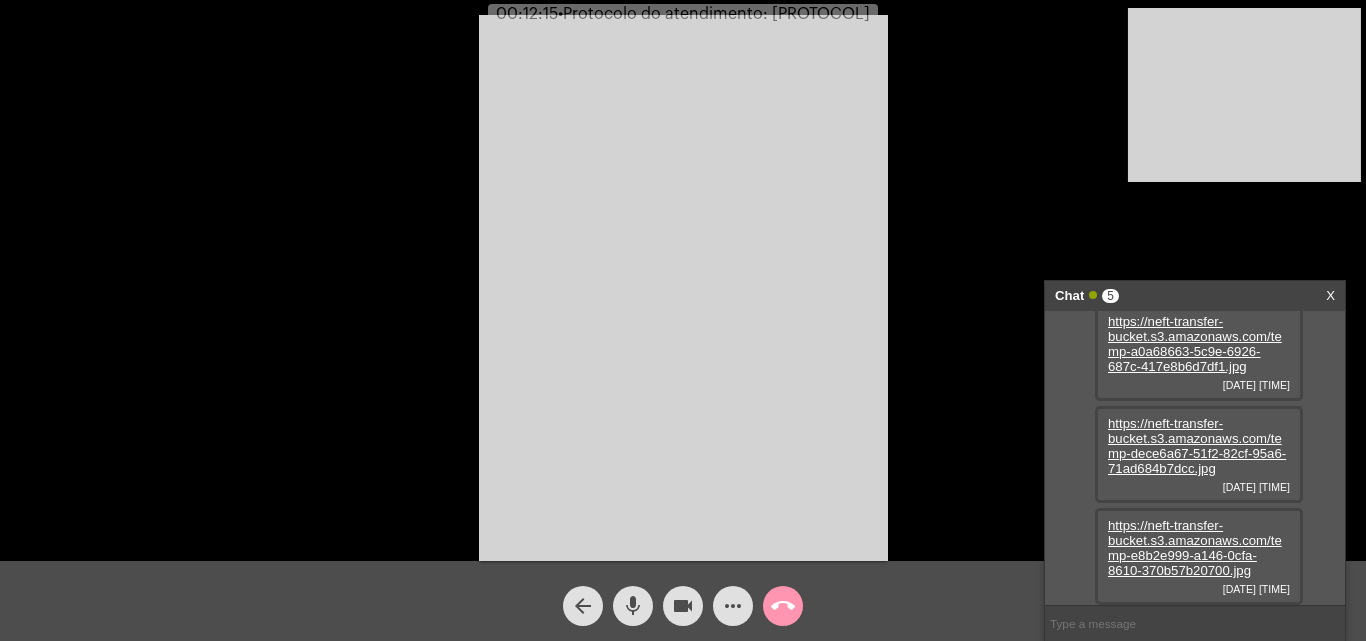 click on "more_horiz" 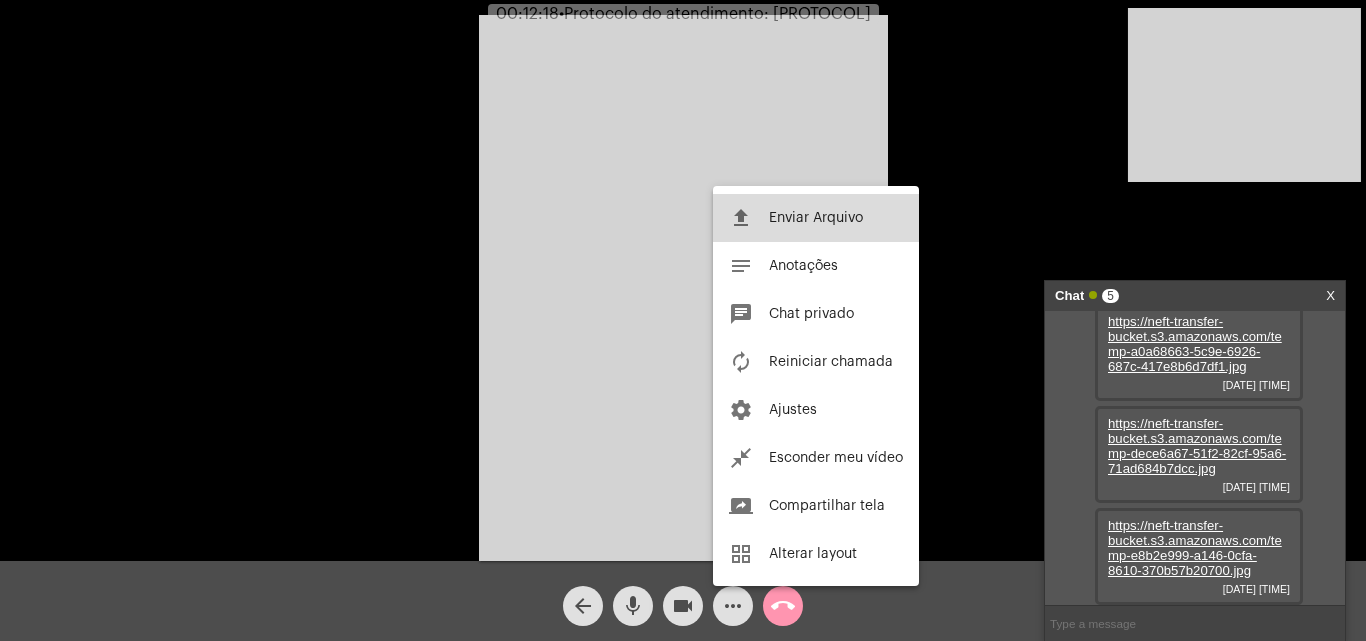 click on "Enviar Arquivo" at bounding box center [816, 218] 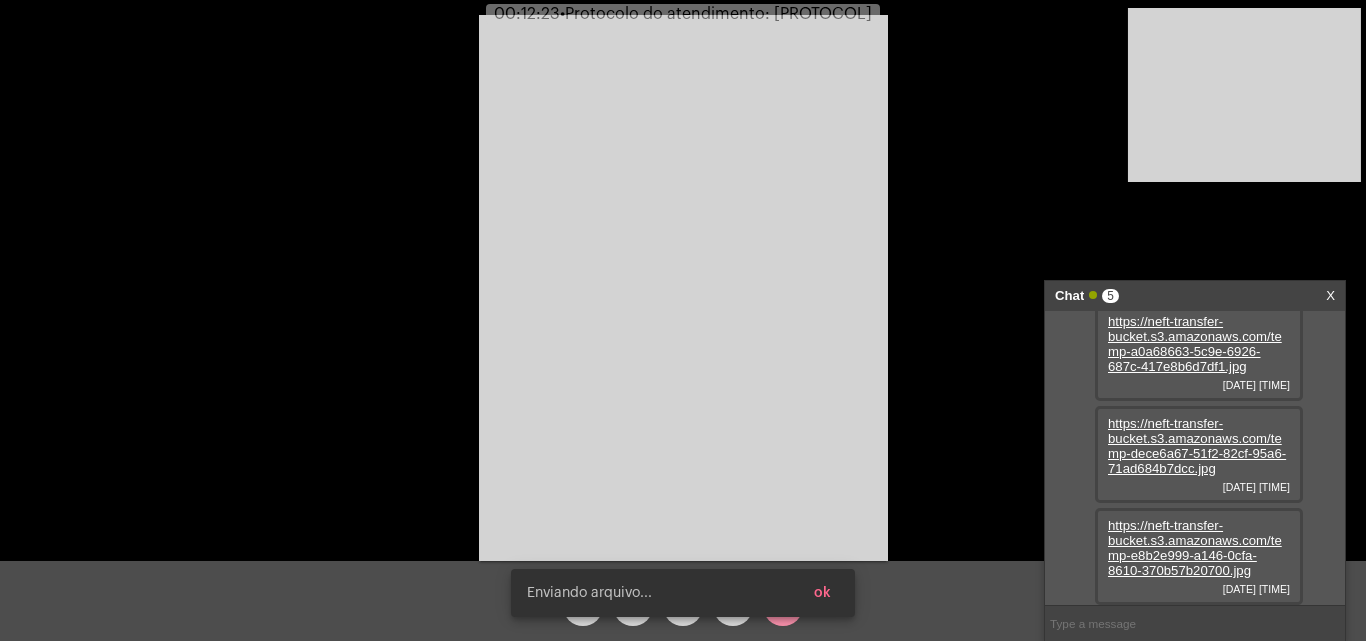 scroll, scrollTop: 323, scrollLeft: 0, axis: vertical 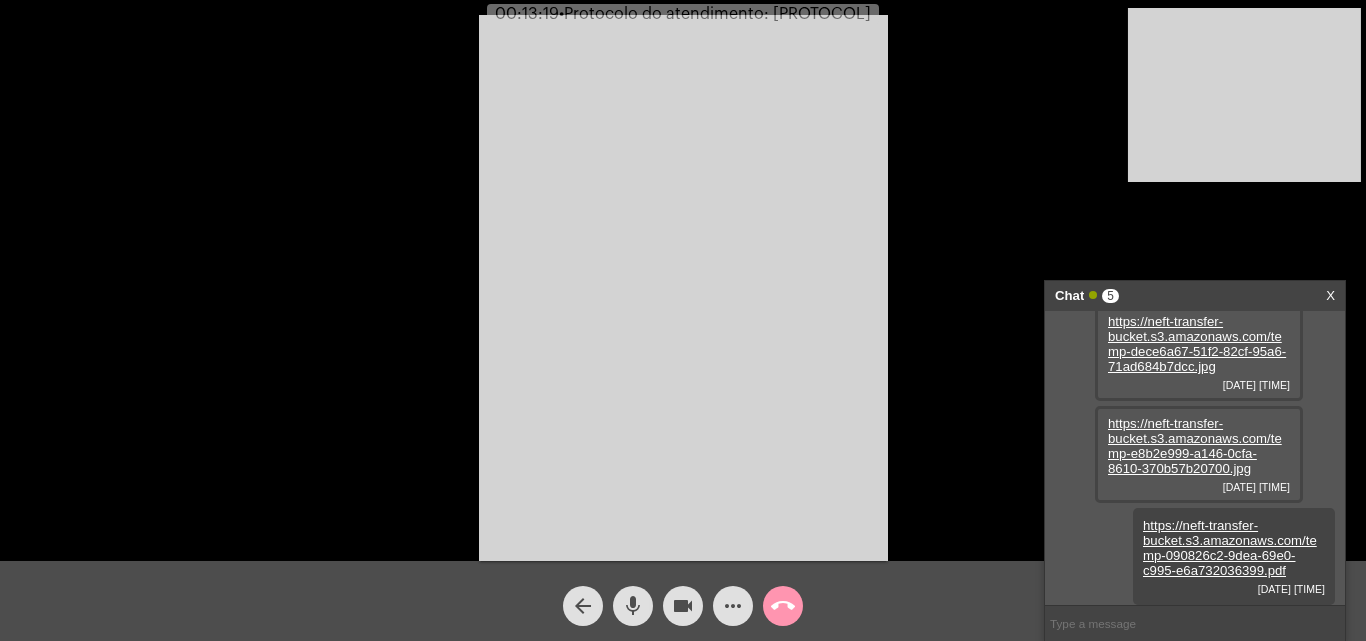 click on "•  Protocolo do atendimento: [PROTOCOL]" 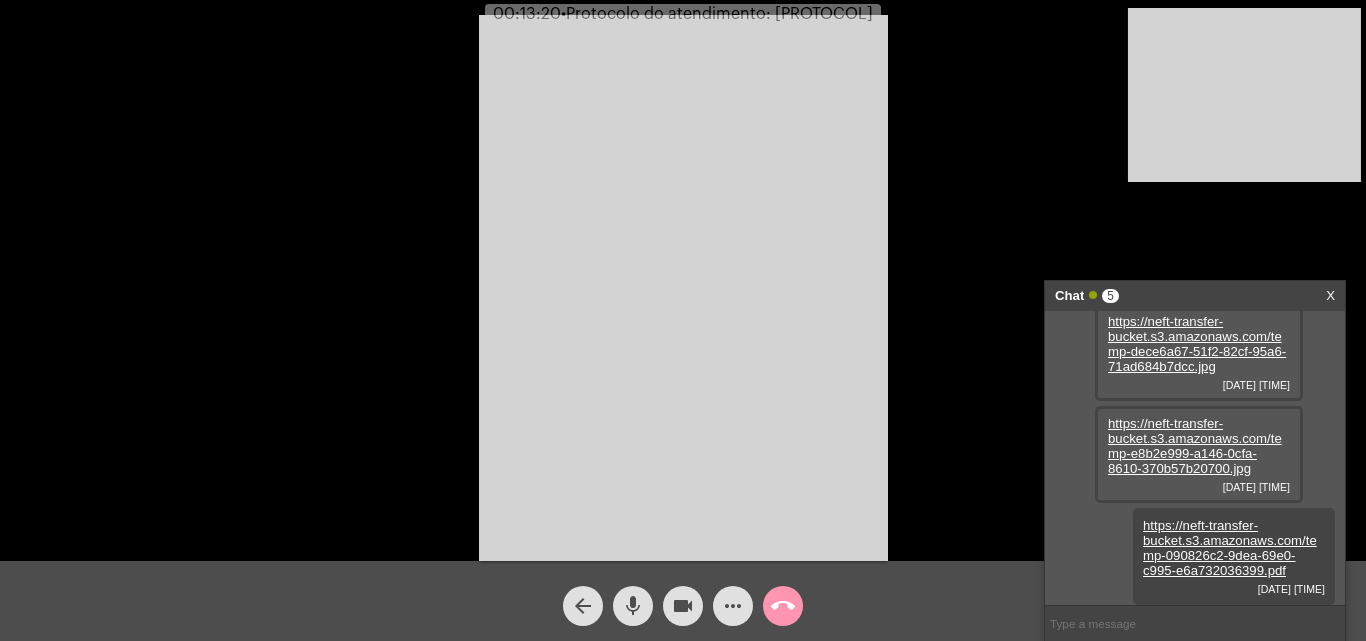 copy on "[DATE]" 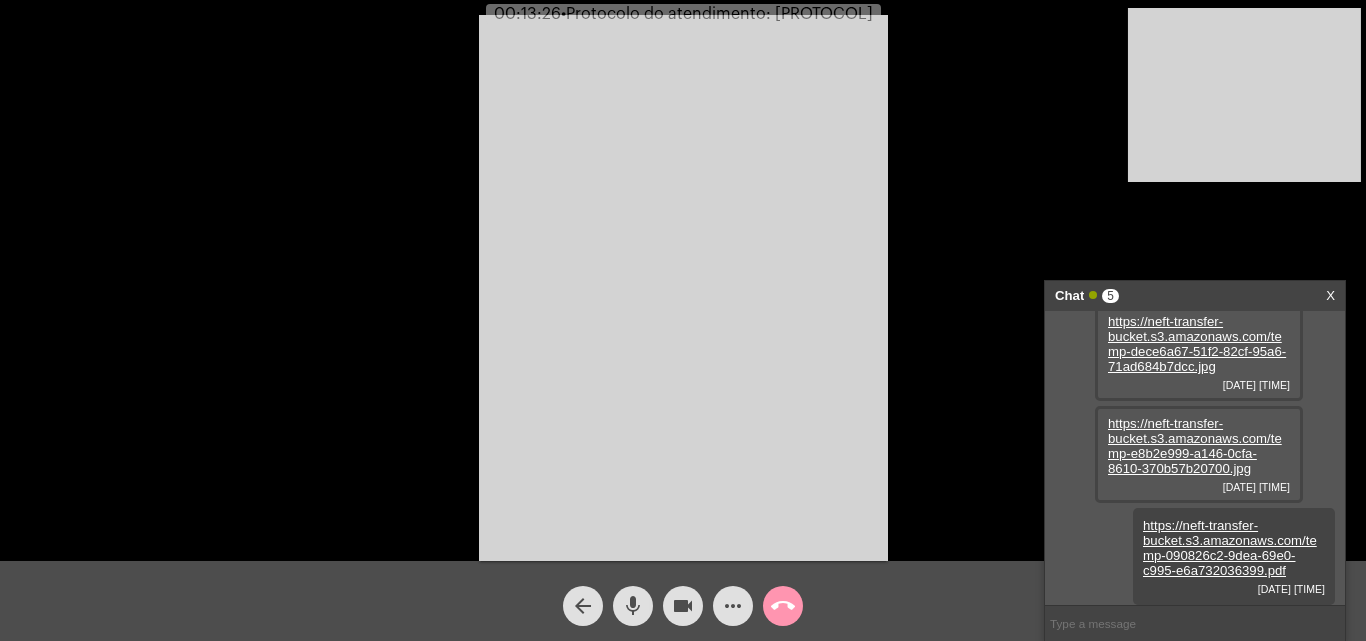 click at bounding box center (683, 288) 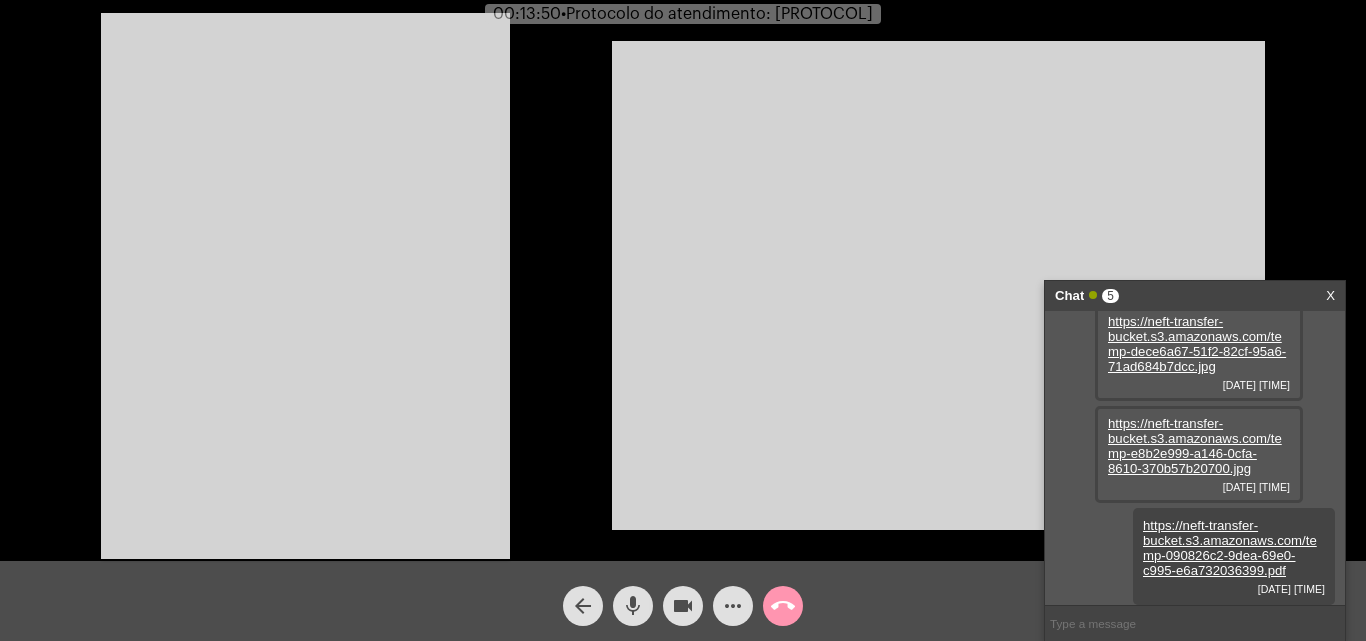 drag, startPoint x: 633, startPoint y: 589, endPoint x: 663, endPoint y: 600, distance: 31.95309 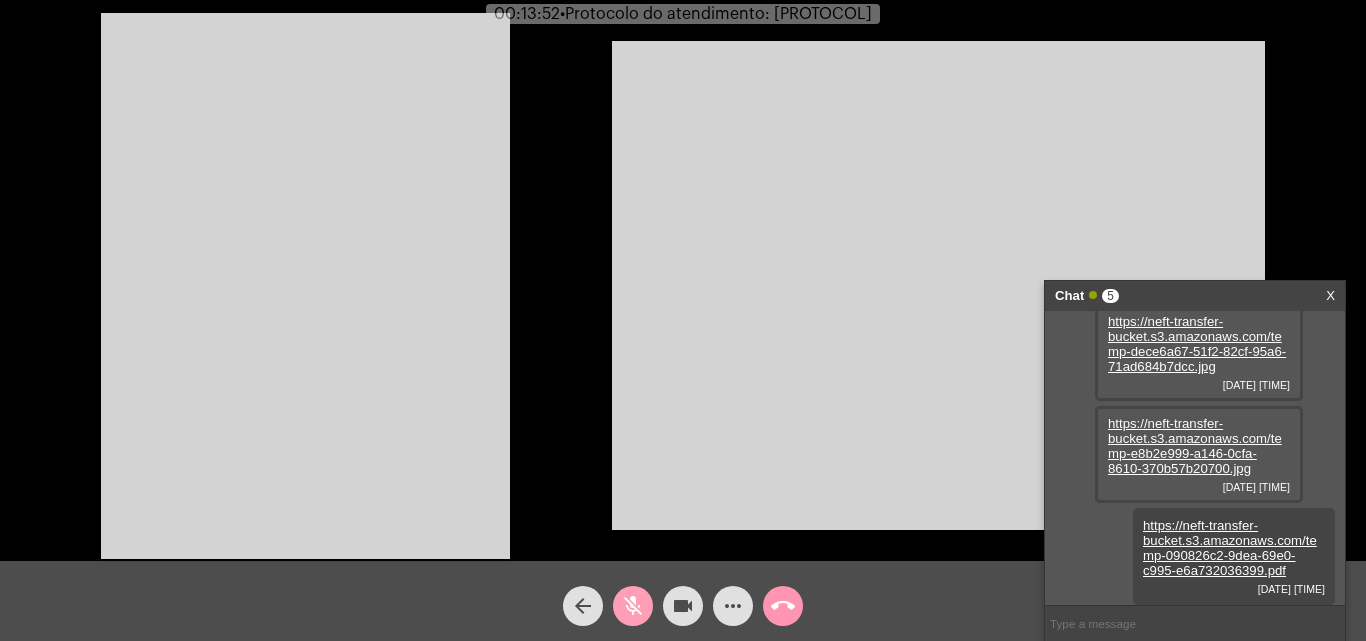 click on "videocam" 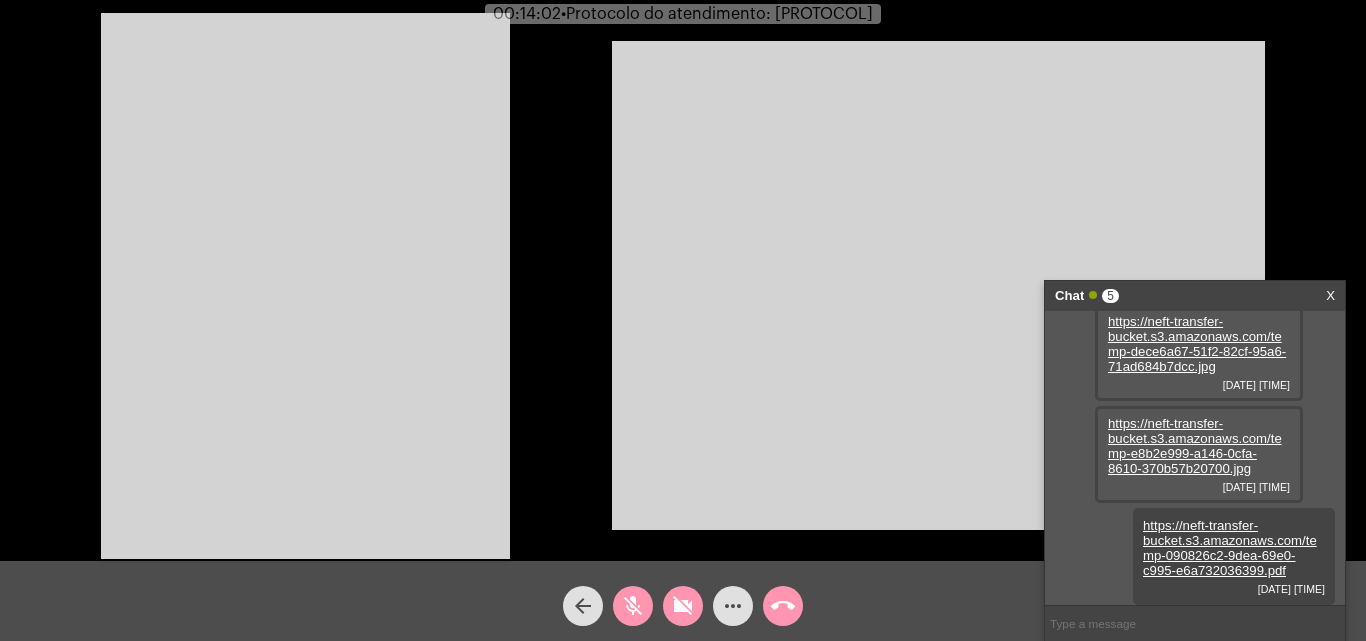 click on "videocam_off" 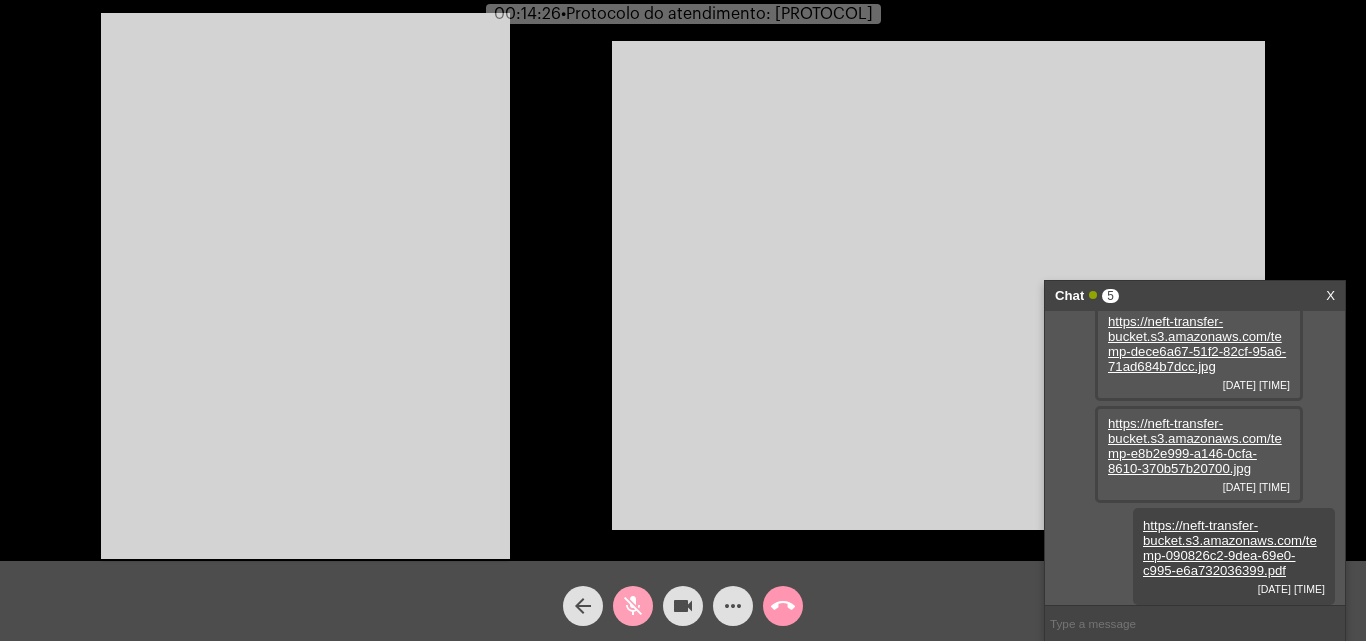 click on "mic_off" 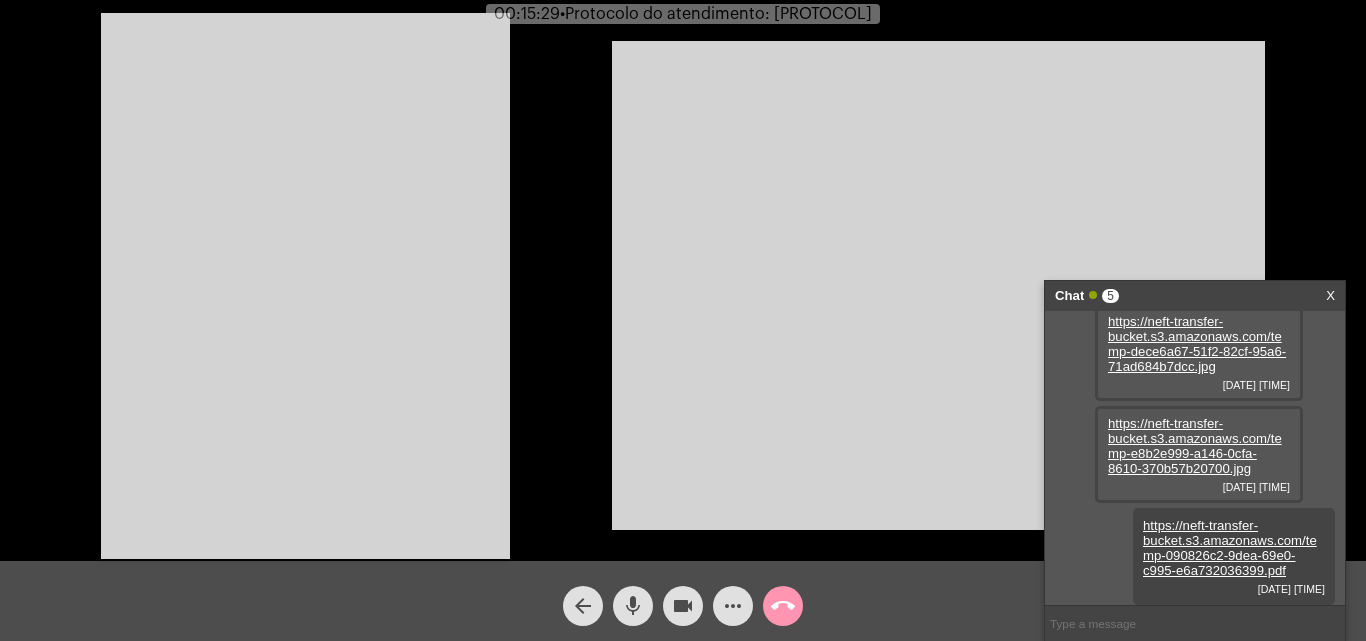 click on "mic" 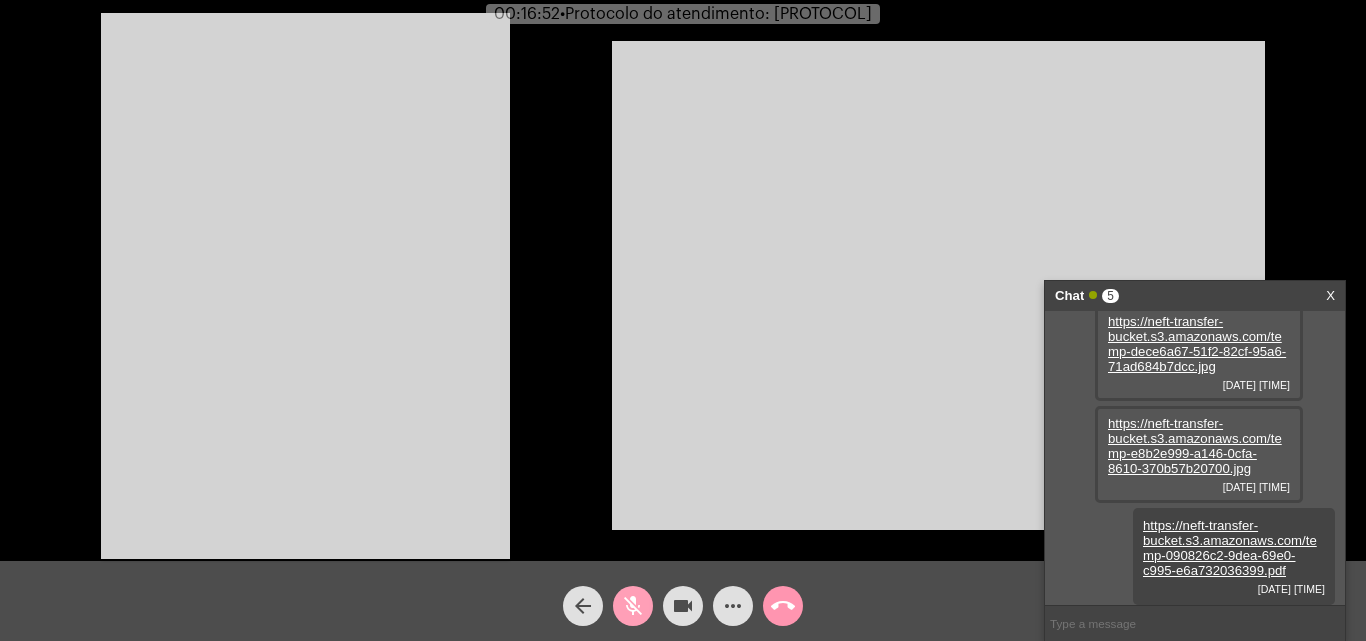 click on "mic_off" 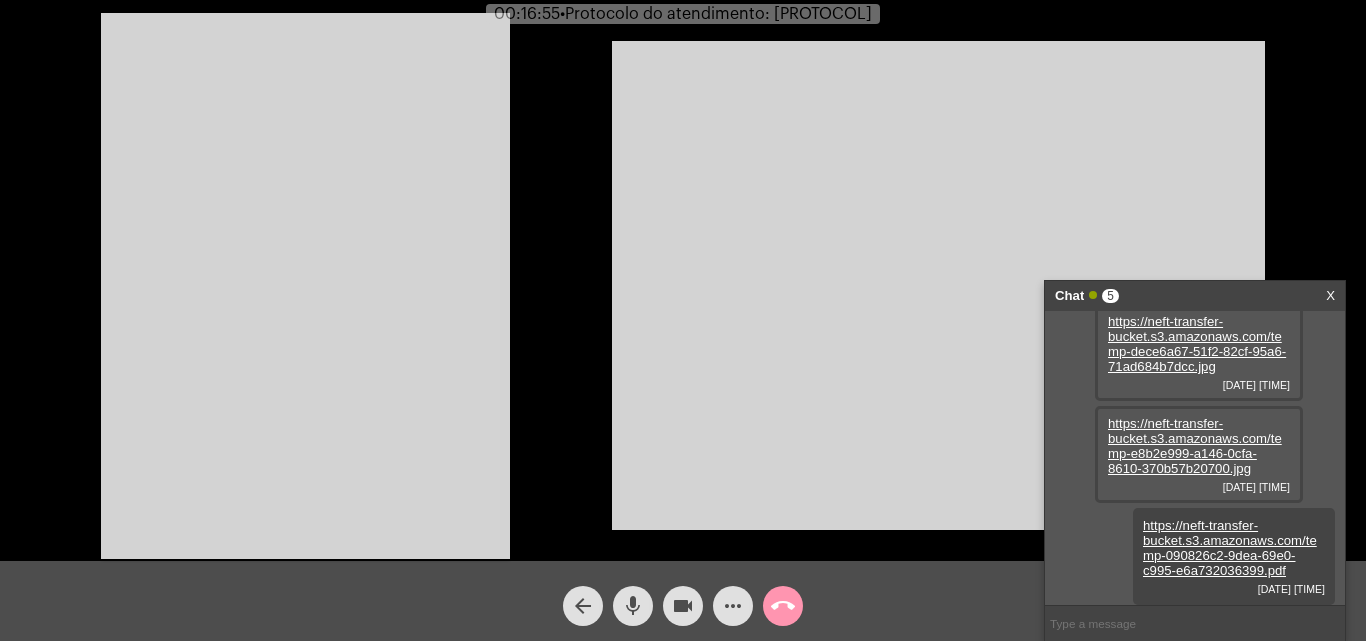 click on "•  Protocolo do atendimento: [PROTOCOL]" 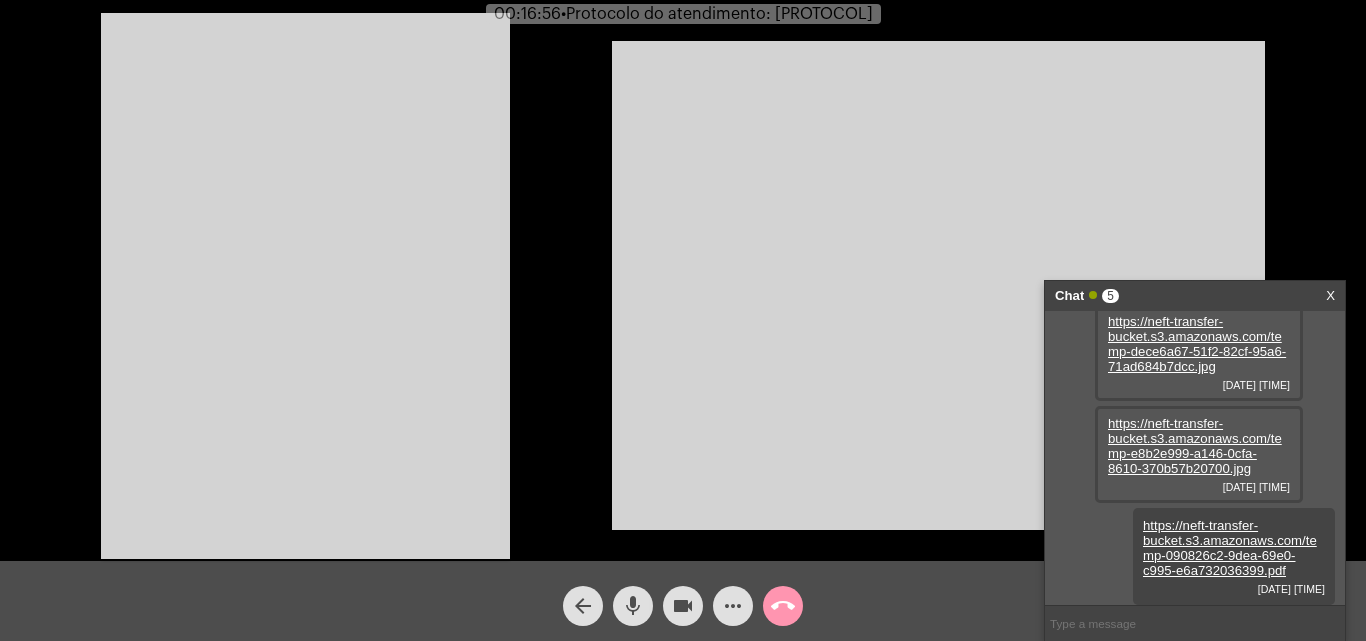 copy on "[DATE]" 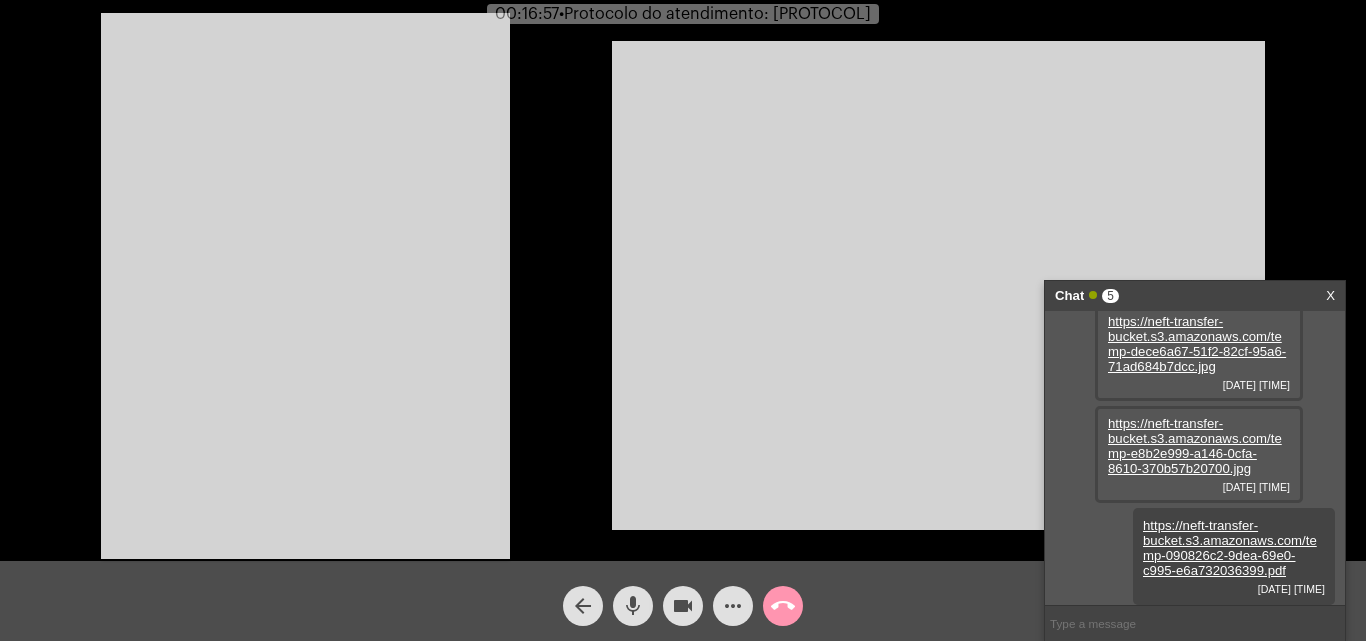 click at bounding box center [1195, 623] 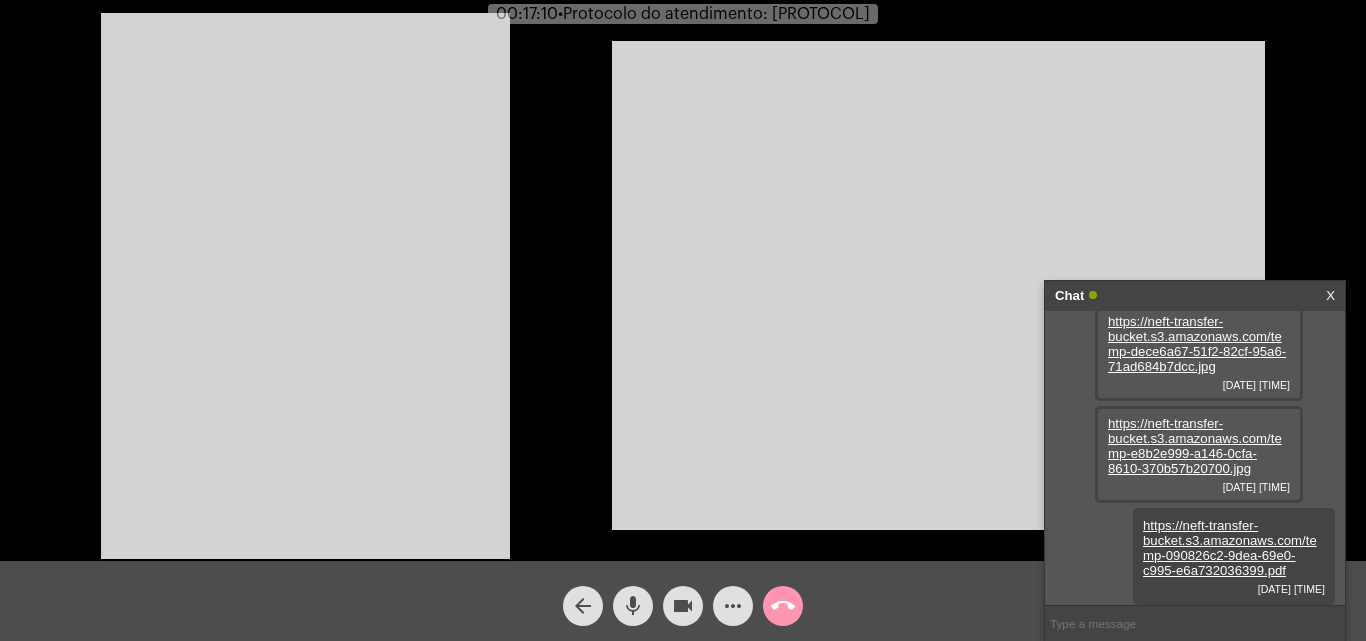 paste on "[DATE]" 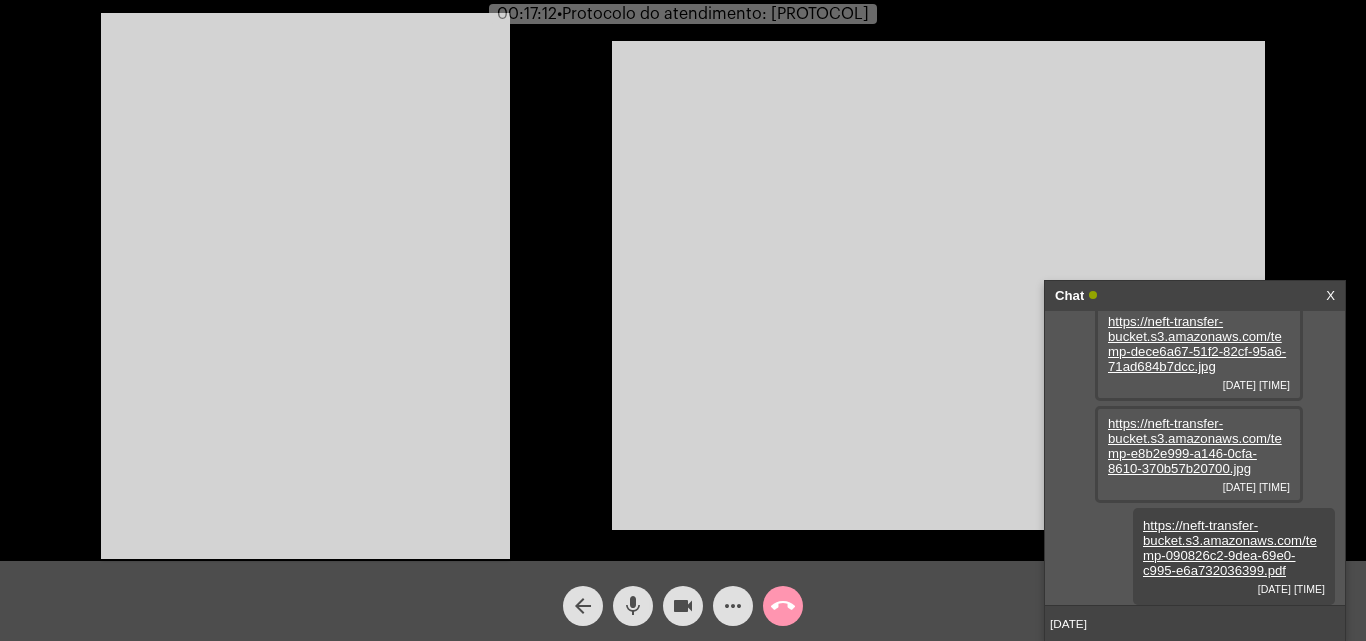 type 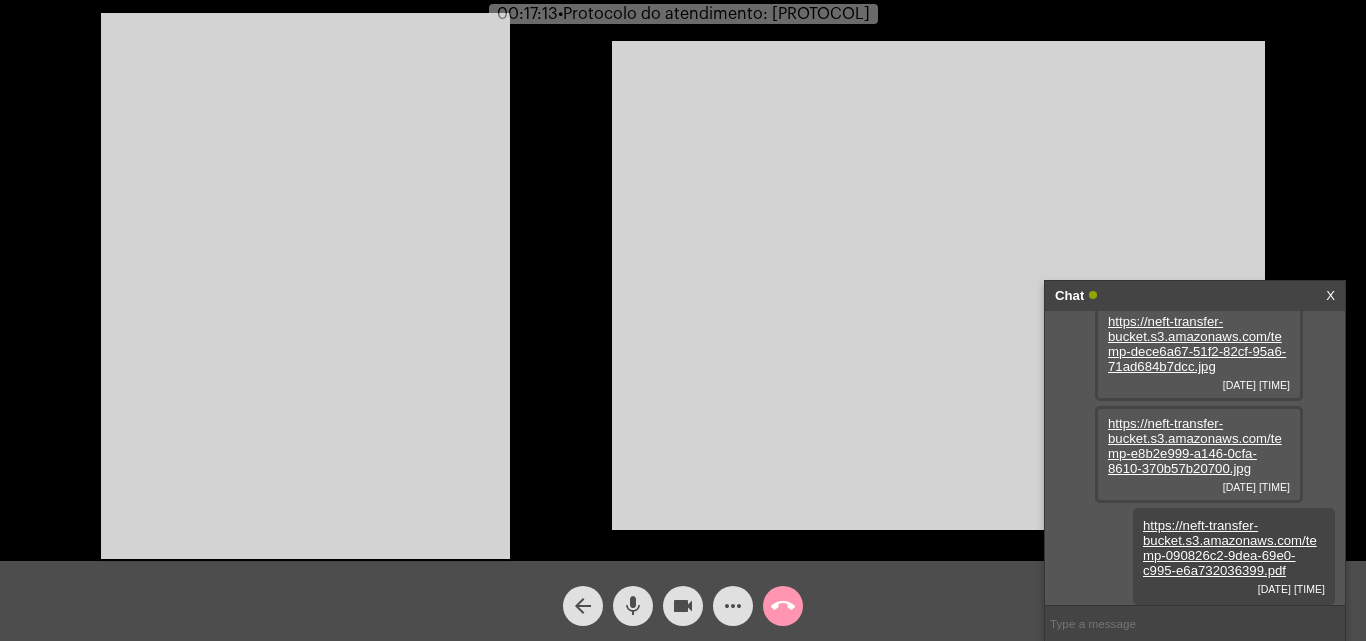scroll, scrollTop: 380, scrollLeft: 0, axis: vertical 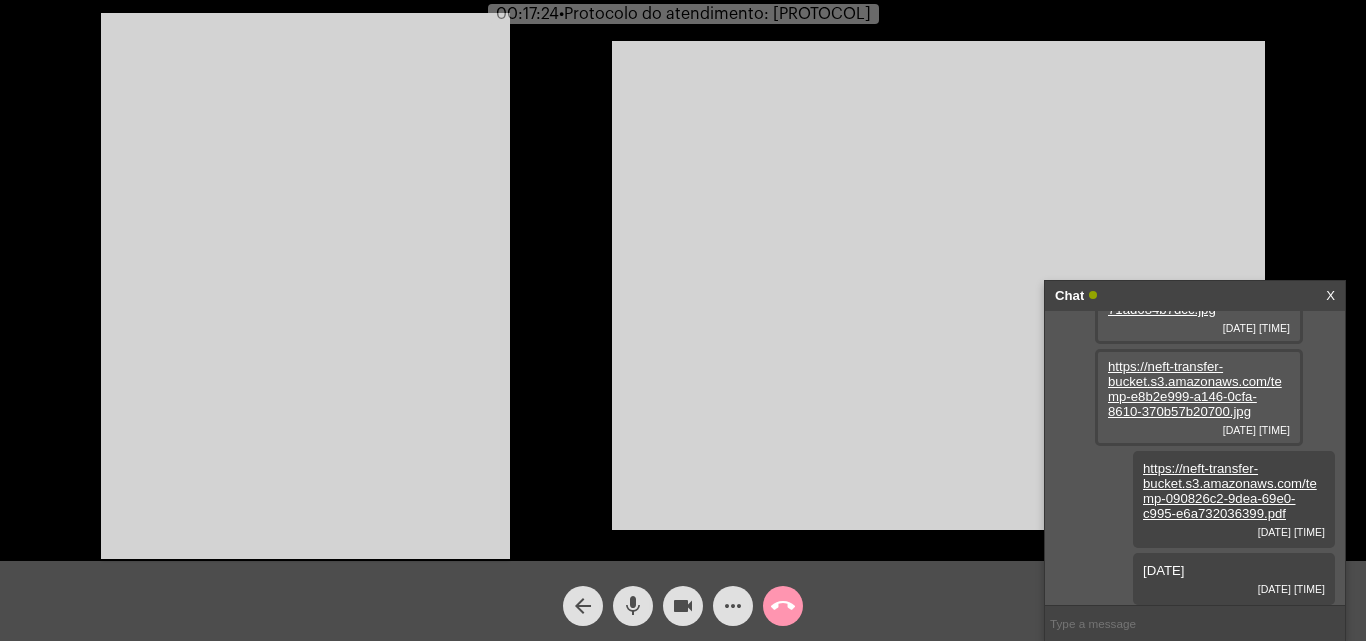 click on "call_end" 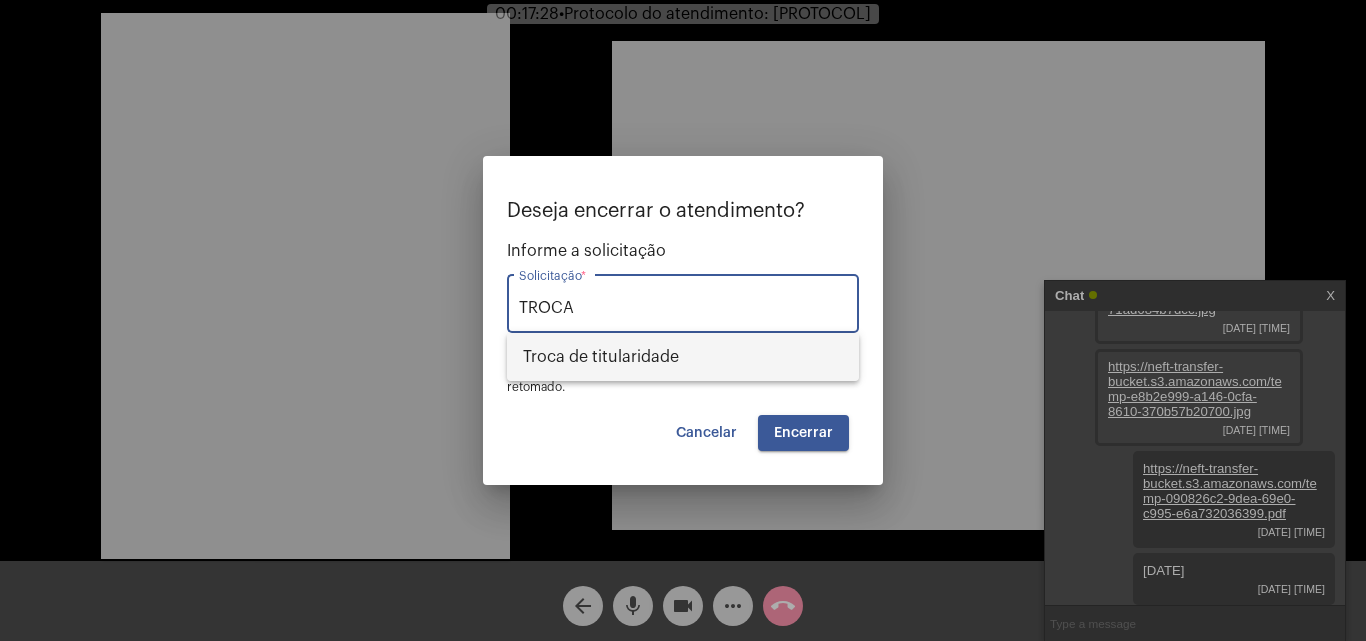 click on "Troca de titularidade" at bounding box center [683, 357] 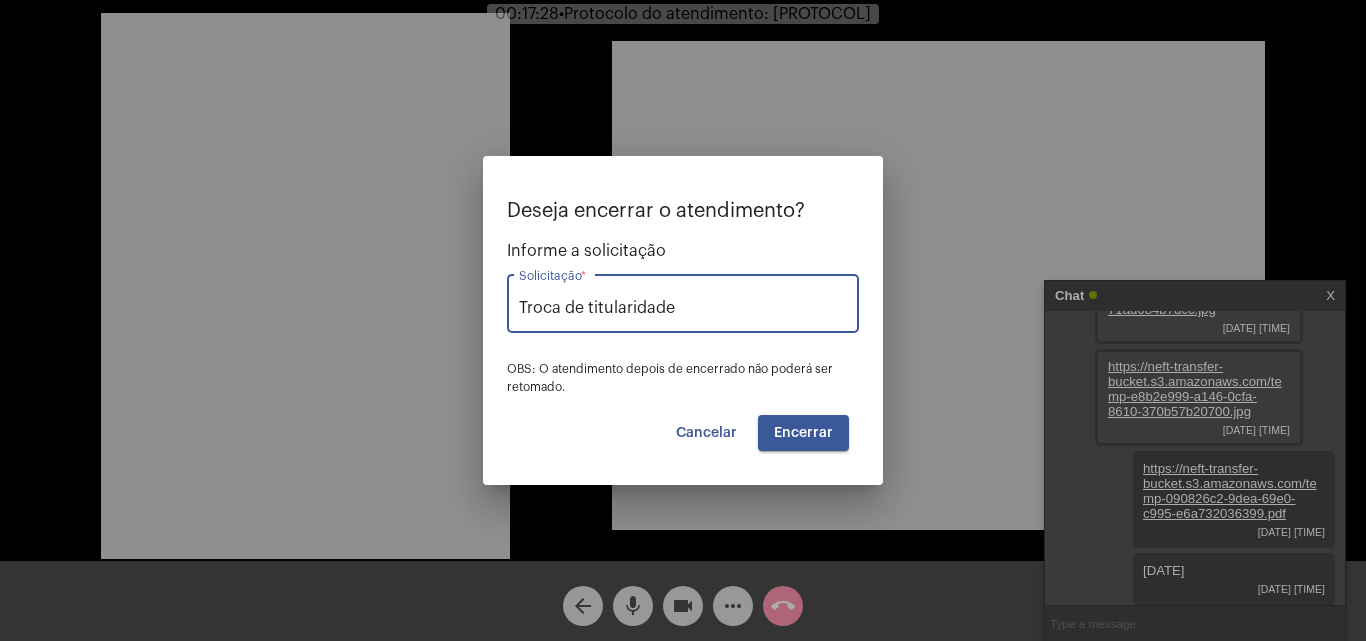 click on "Encerrar" at bounding box center [803, 433] 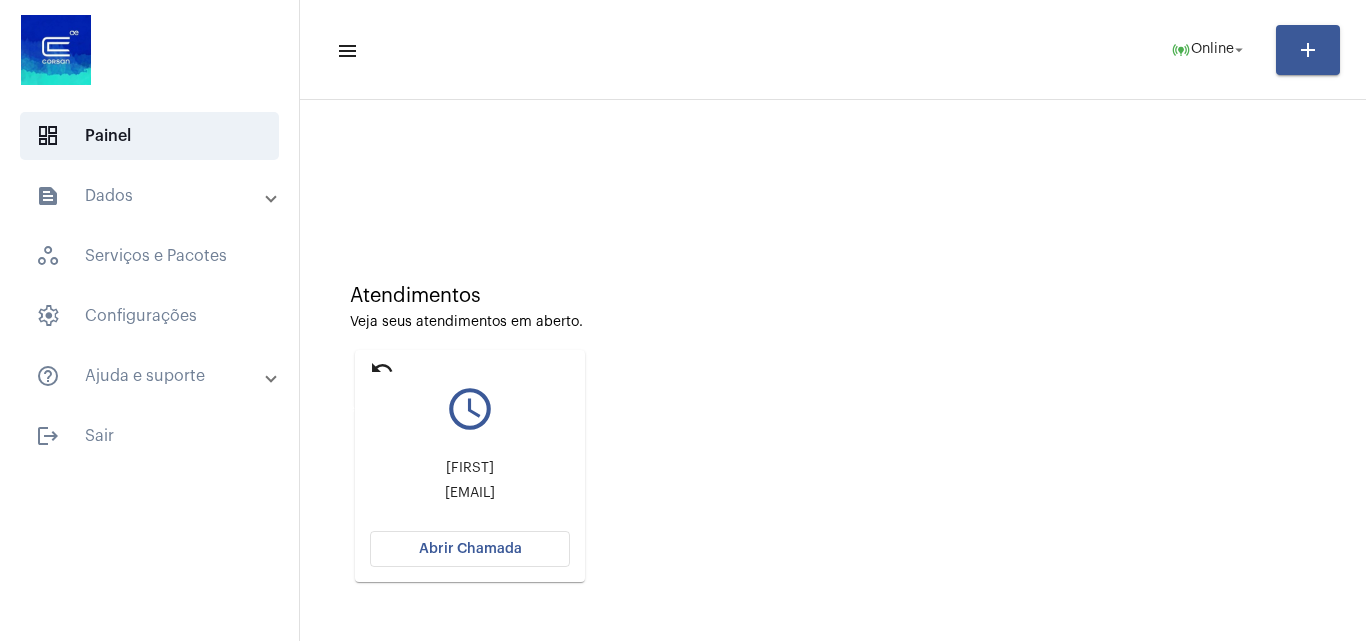 drag, startPoint x: 380, startPoint y: 365, endPoint x: 596, endPoint y: 234, distance: 252.62027 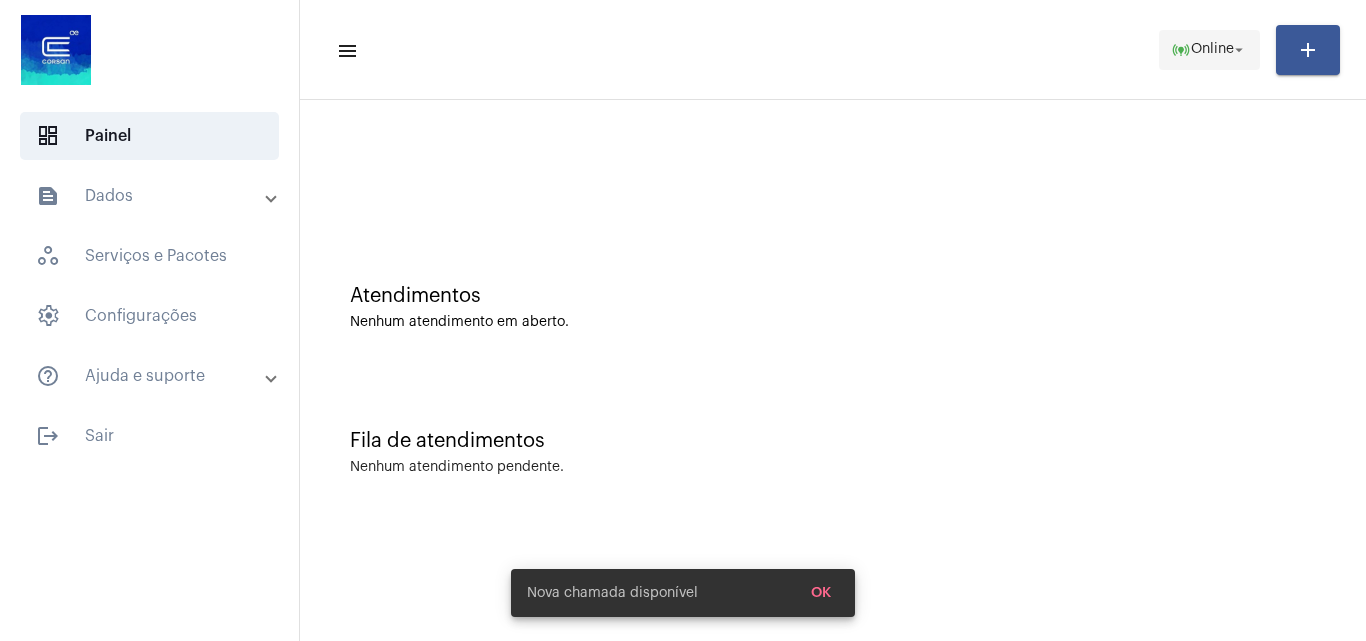 click on "online_prediction  Online arrow_drop_down" 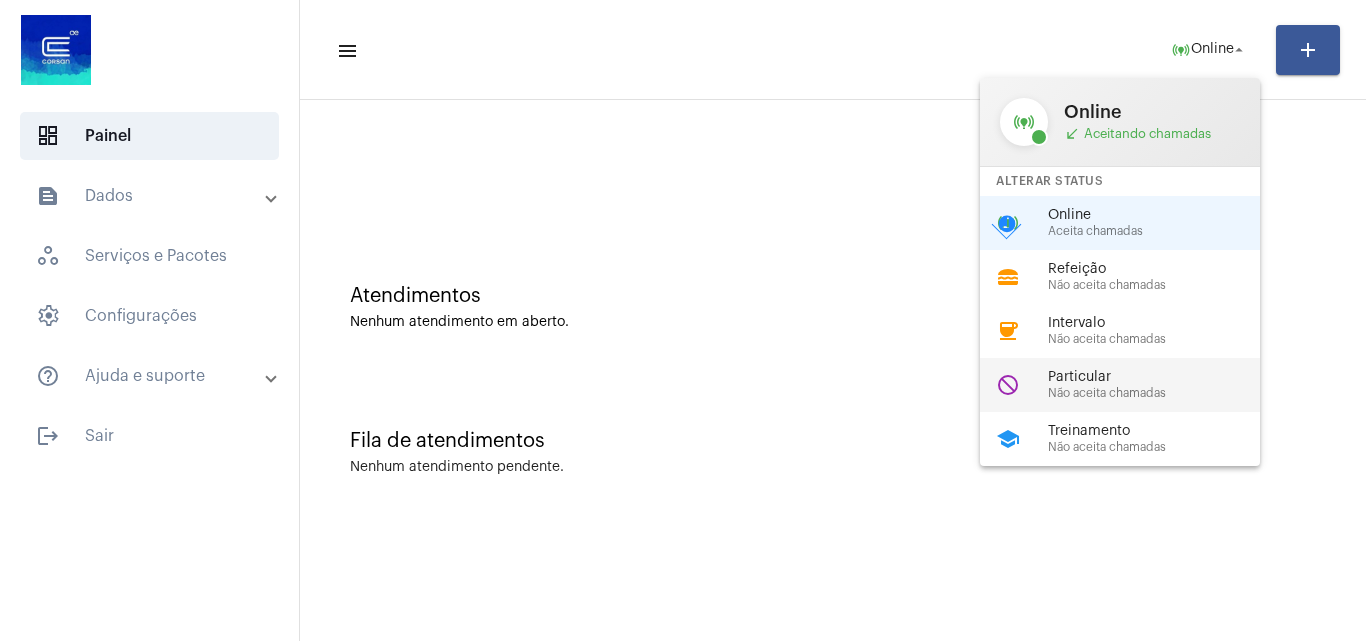 click on "Não aceita chamadas" at bounding box center (1162, 393) 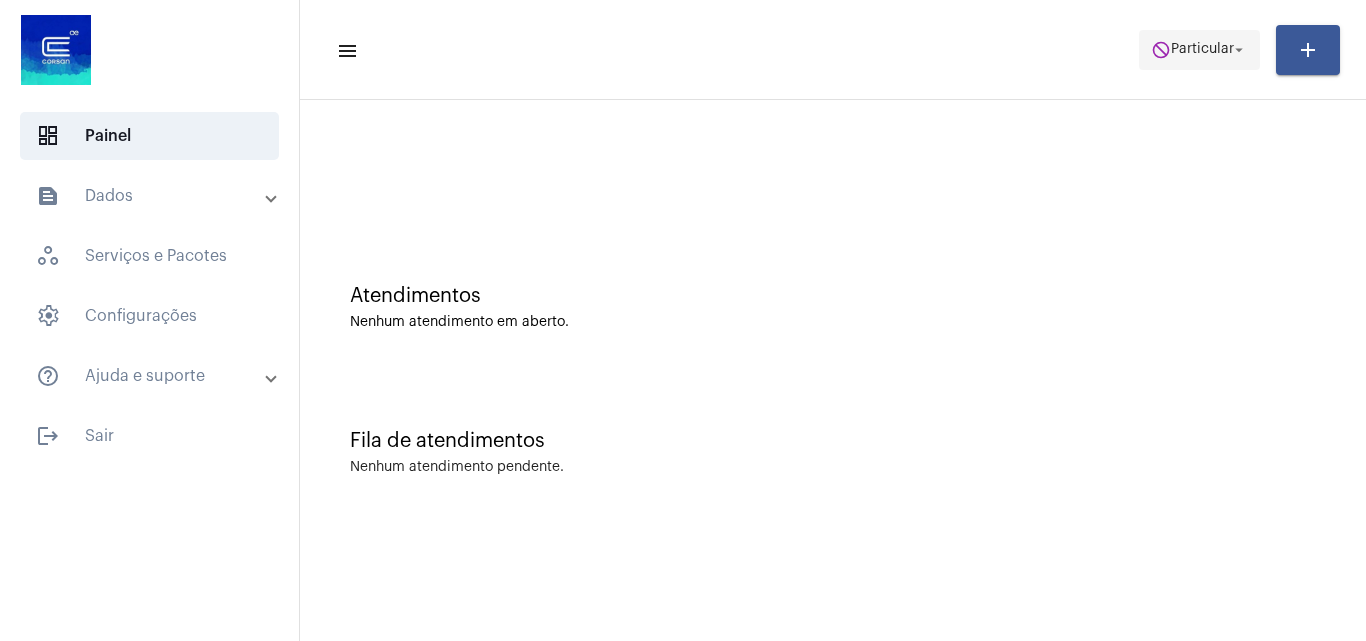 click on "Particular" 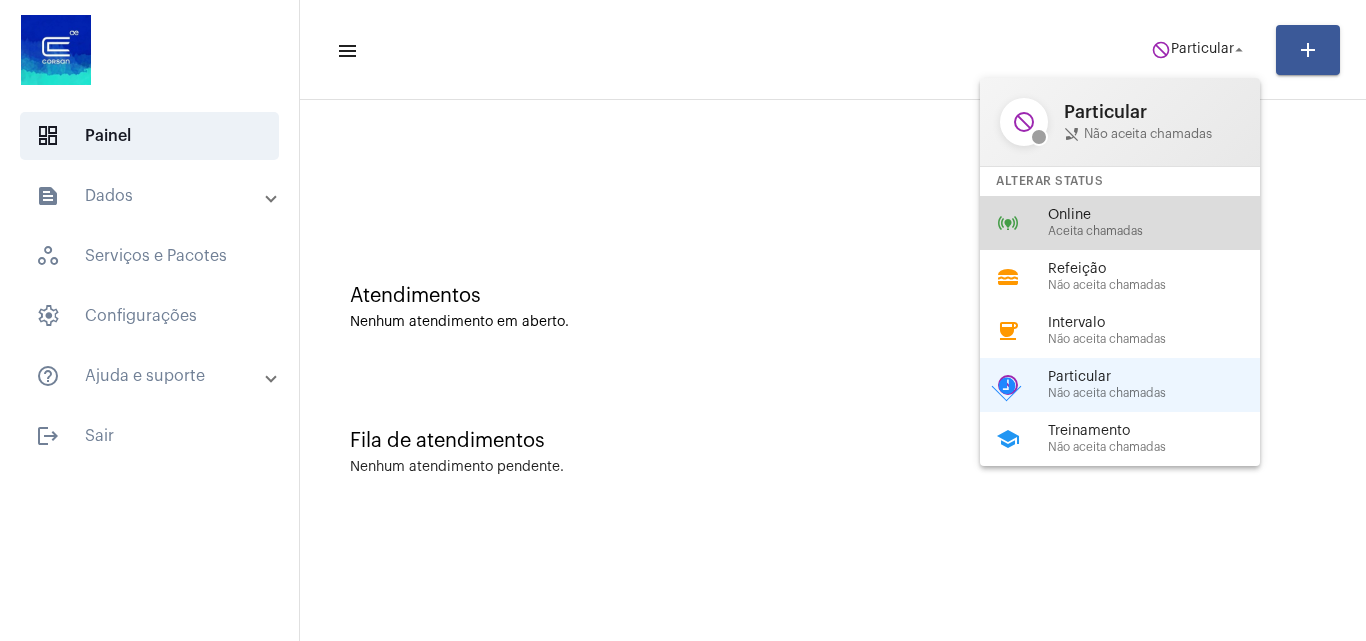 click on "online_prediction  Online Aceita chamadas" at bounding box center (1136, 223) 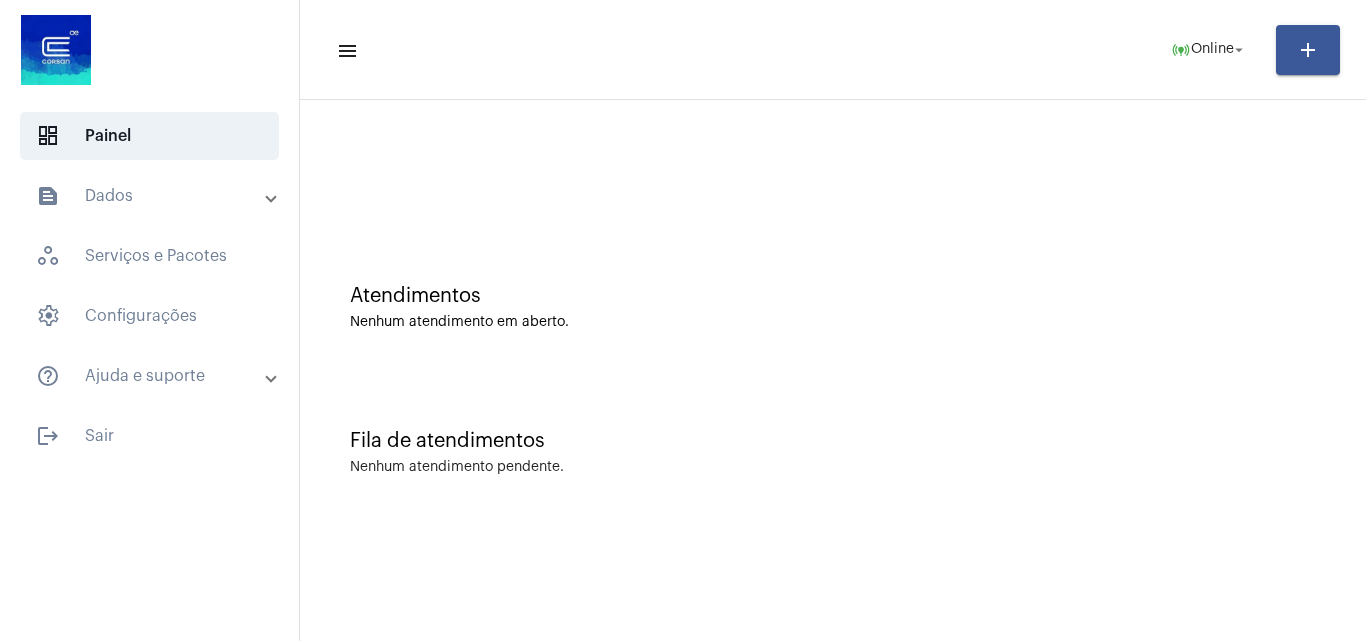 click on "Fila de atendimentos Nenhum atendimento pendente." 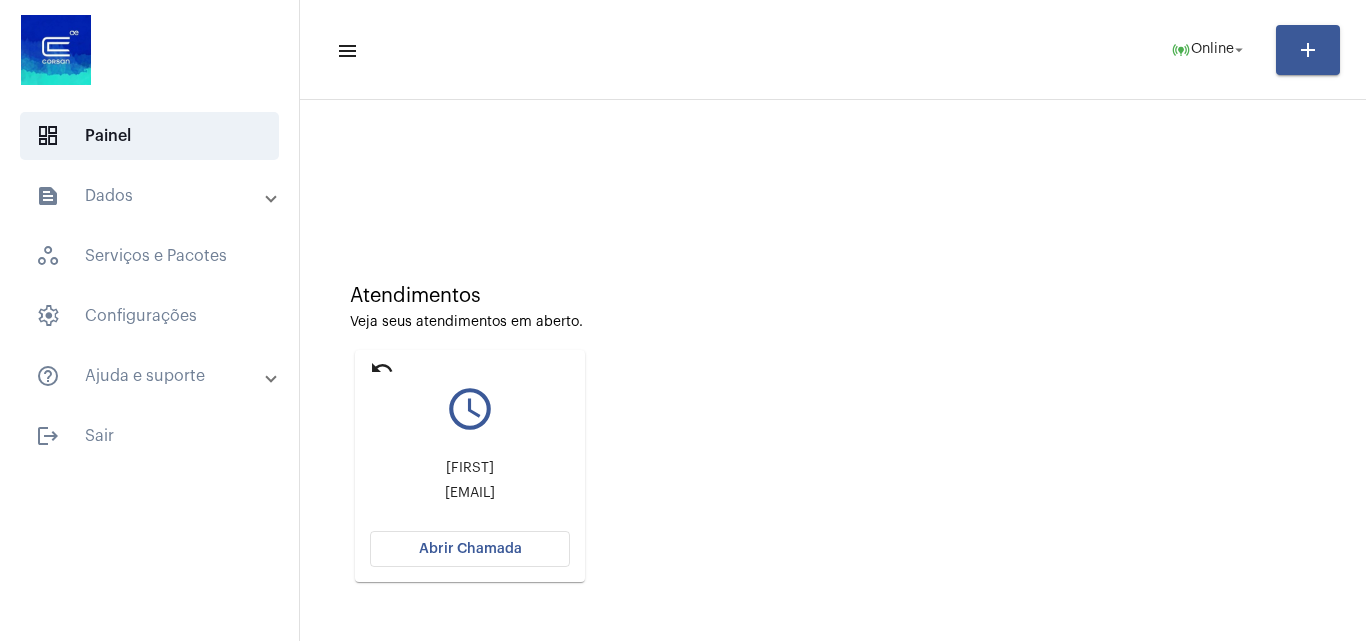 click on "Abrir Chamada" 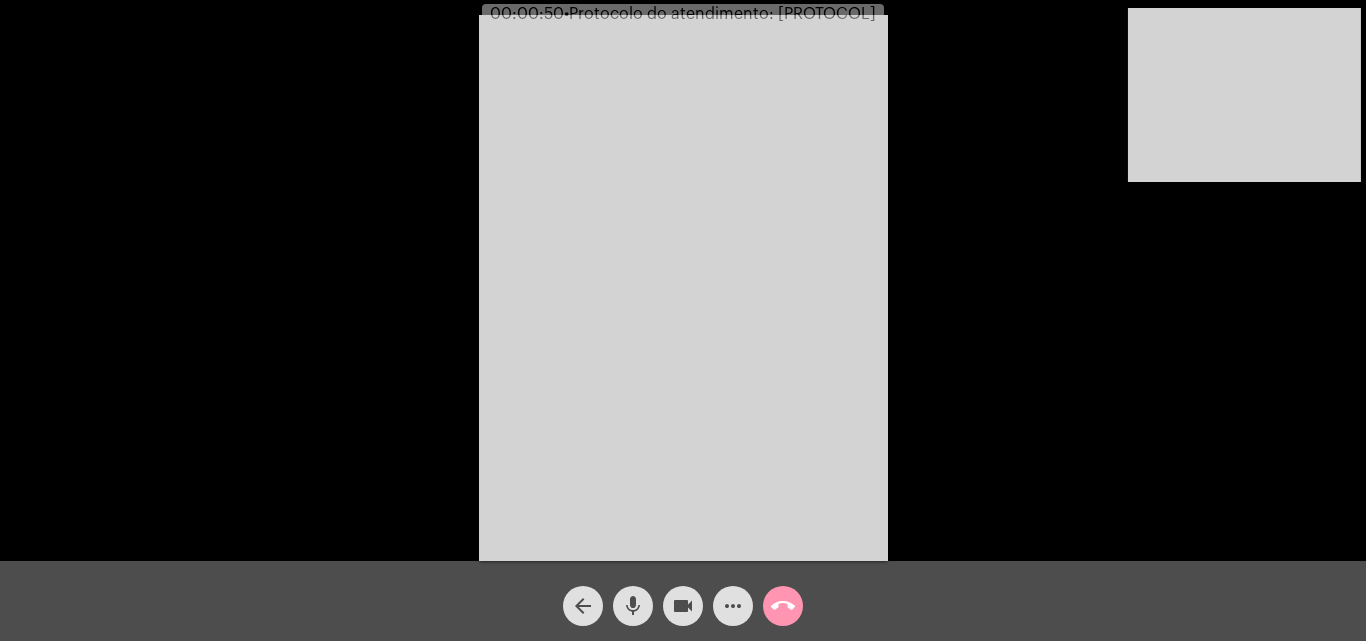 click on "mic" 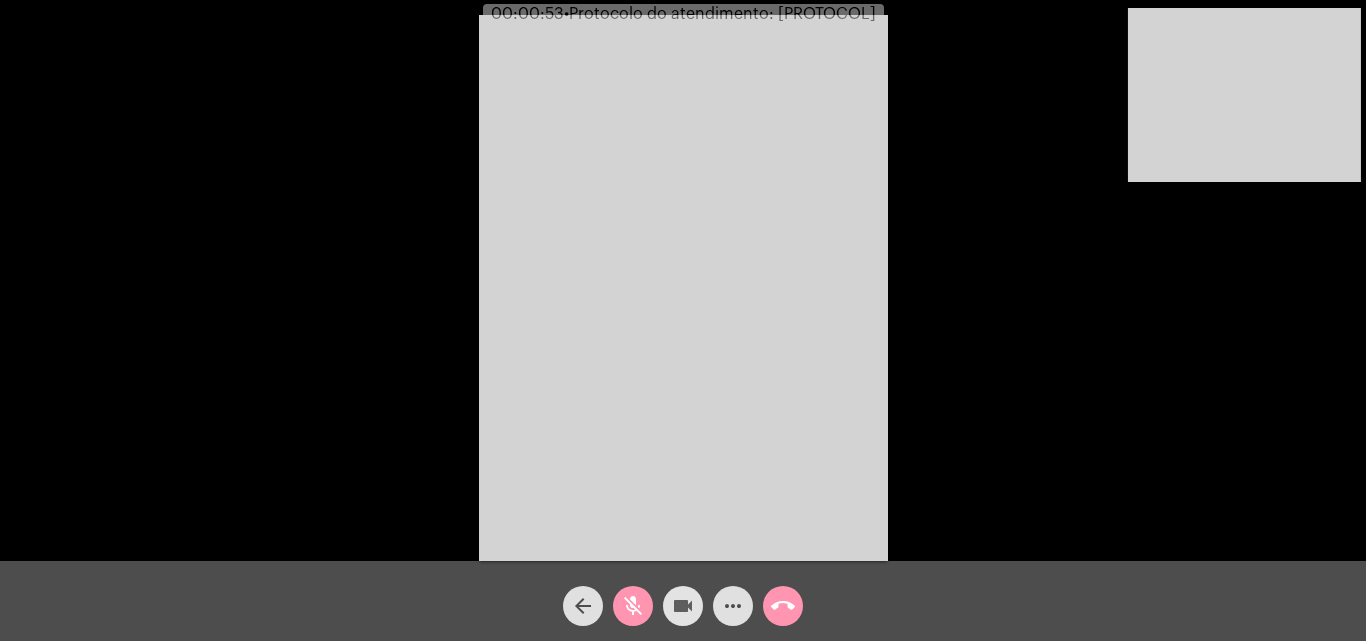 click on "videocam" 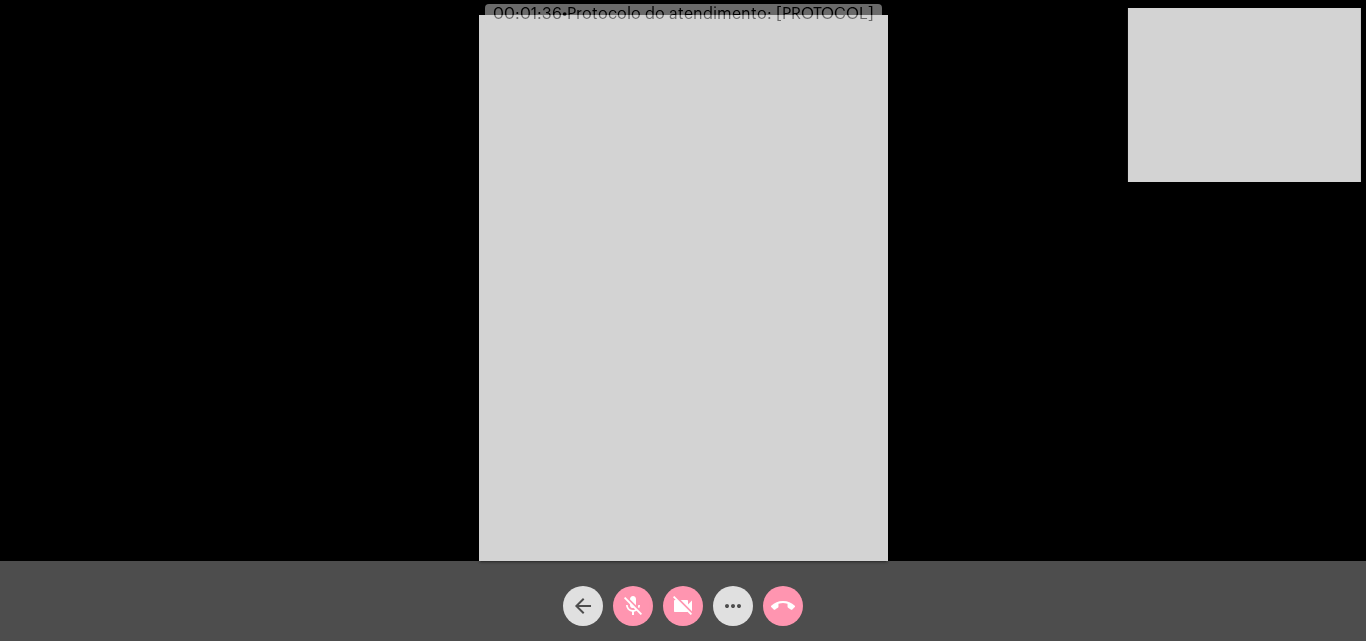 click on "videocam_off" 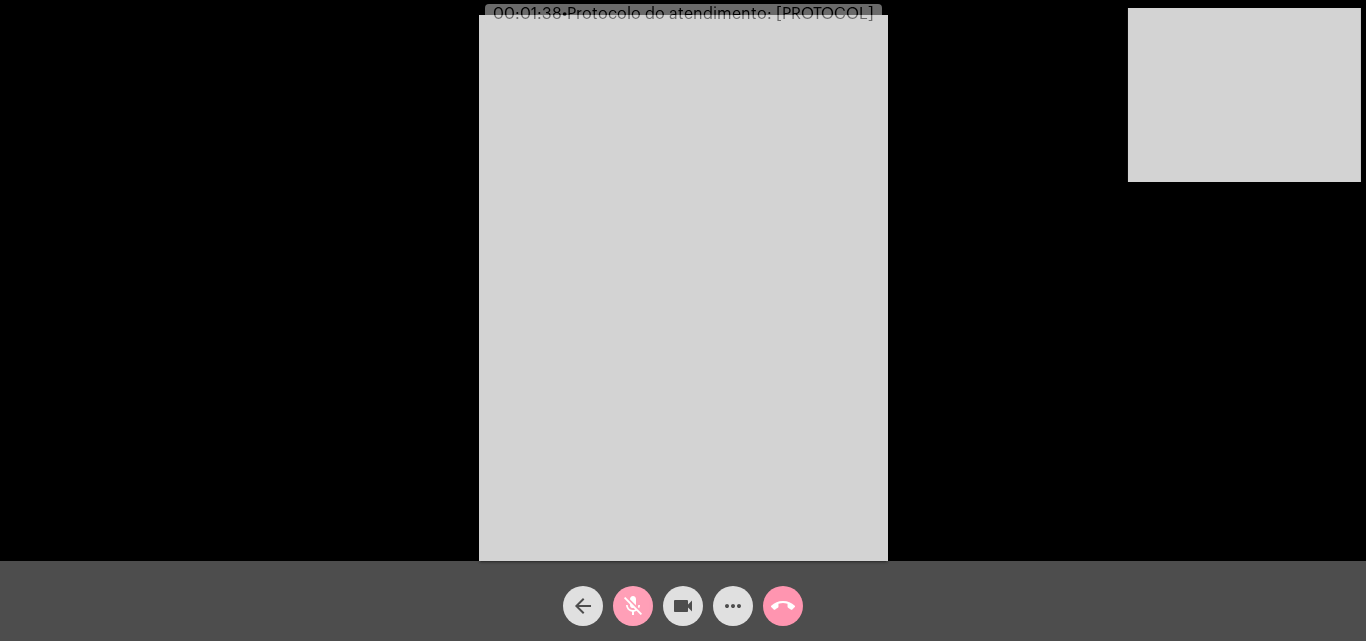 click on "mic_off" 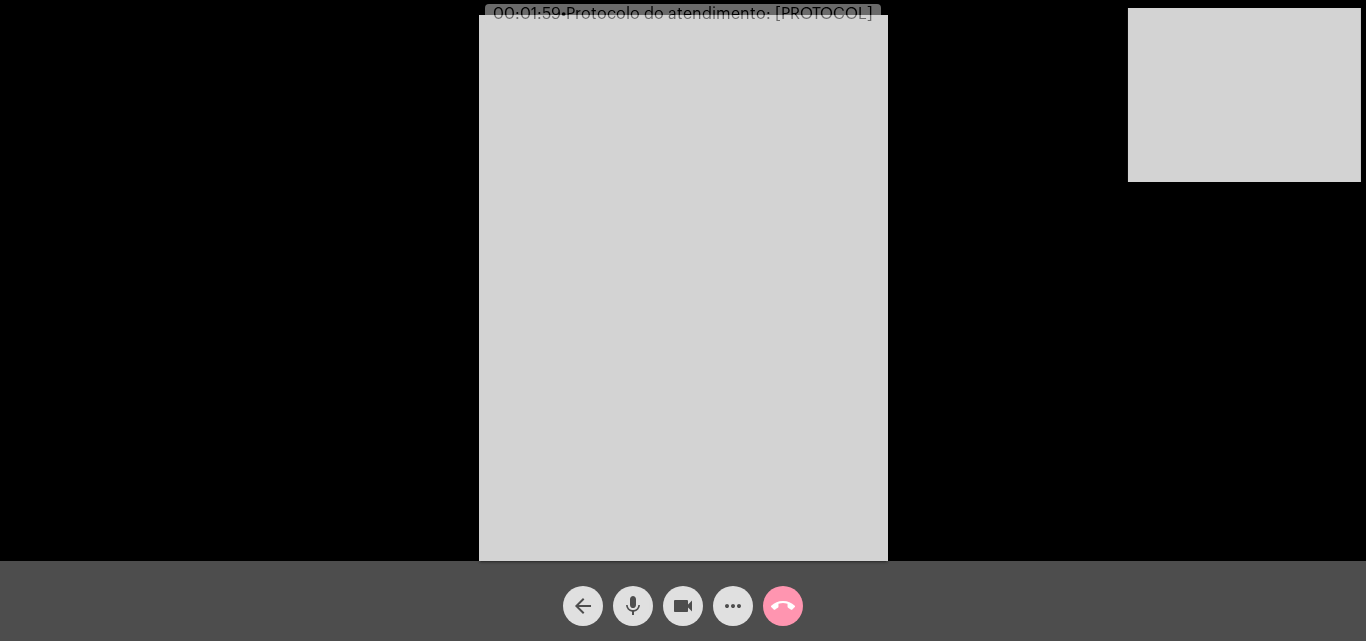 click on "videocam" 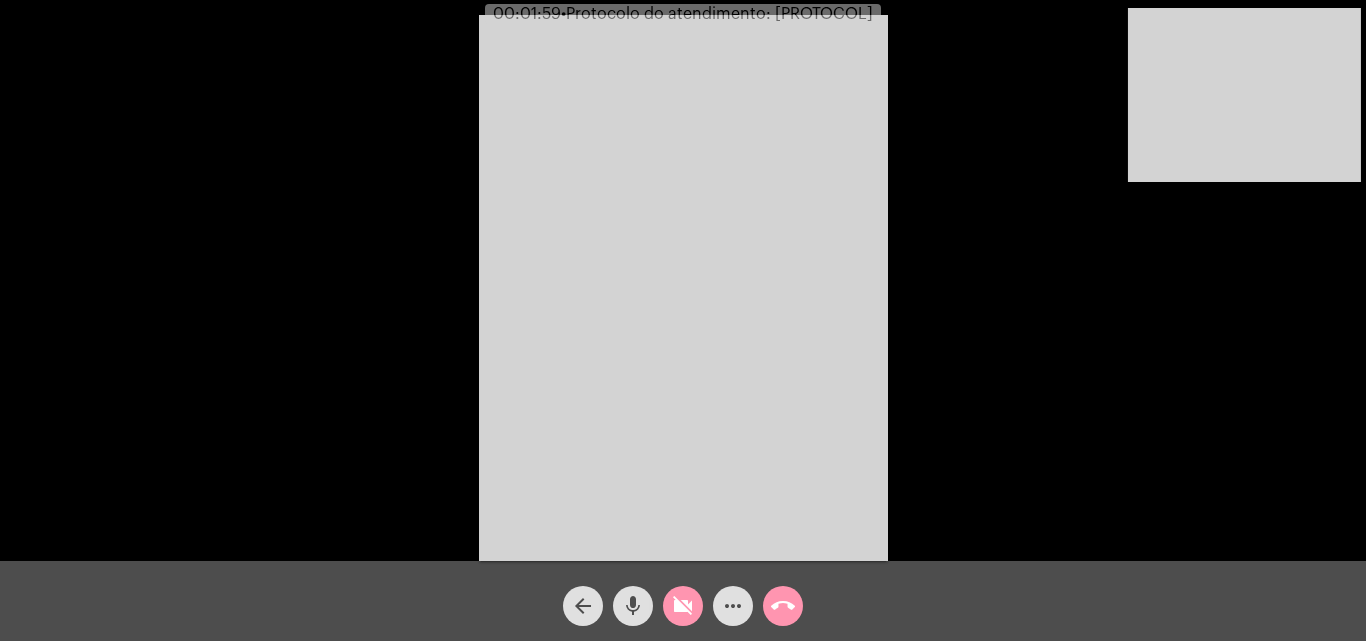 click on "mic" 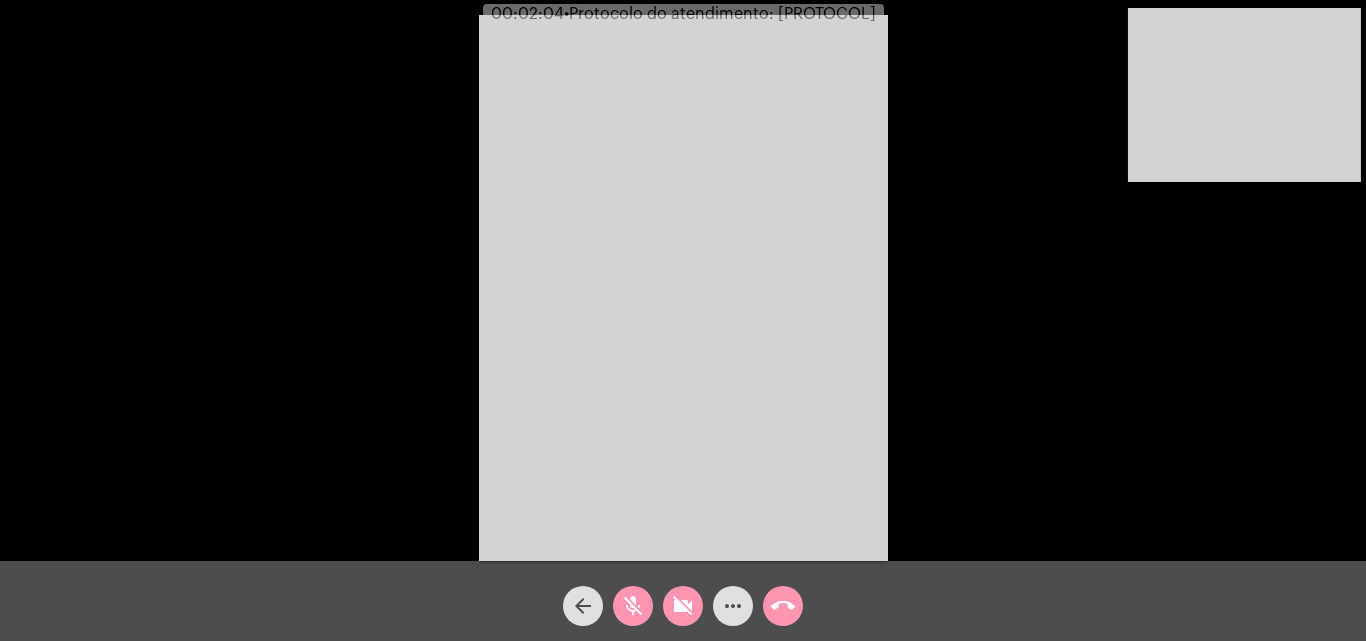 click on "mic_off" 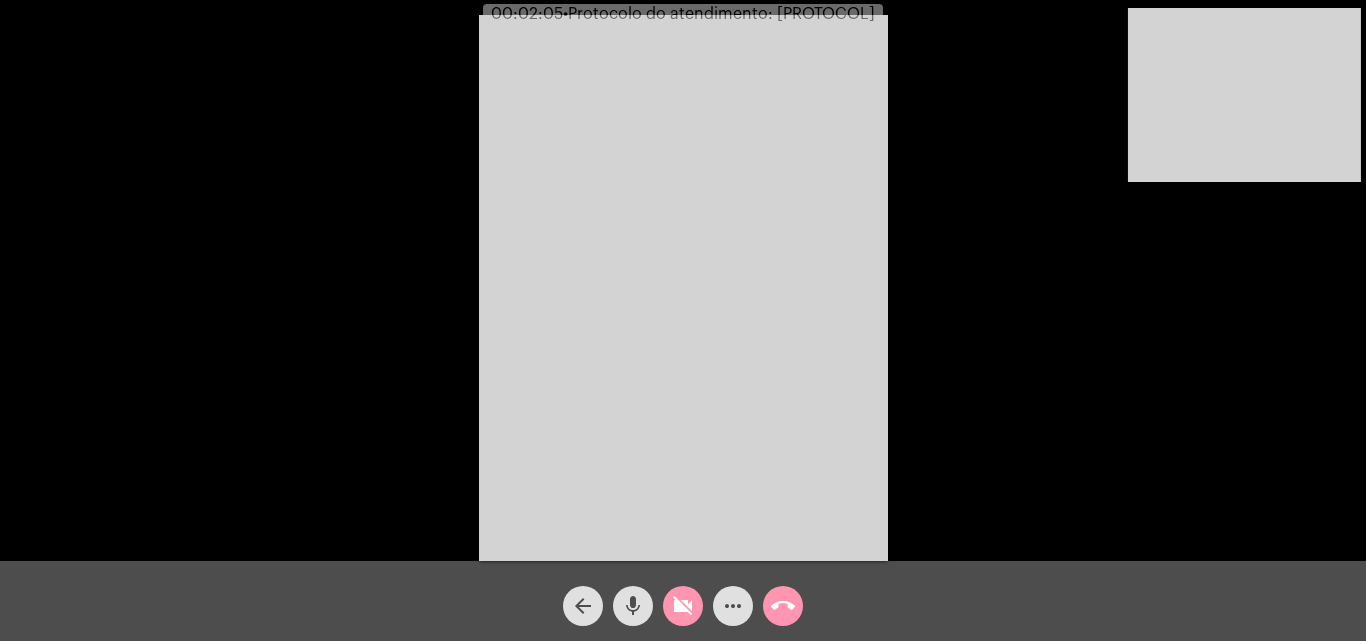 click on "mic" 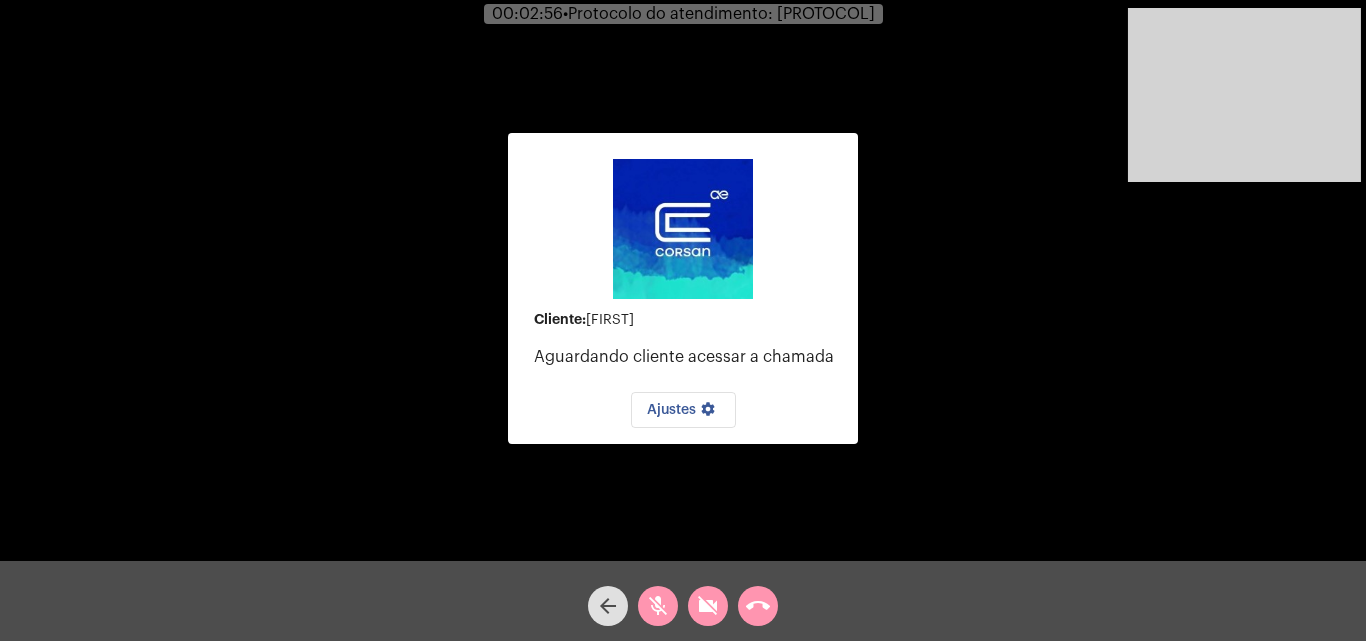 drag, startPoint x: 662, startPoint y: 596, endPoint x: 720, endPoint y: 604, distance: 58.549126 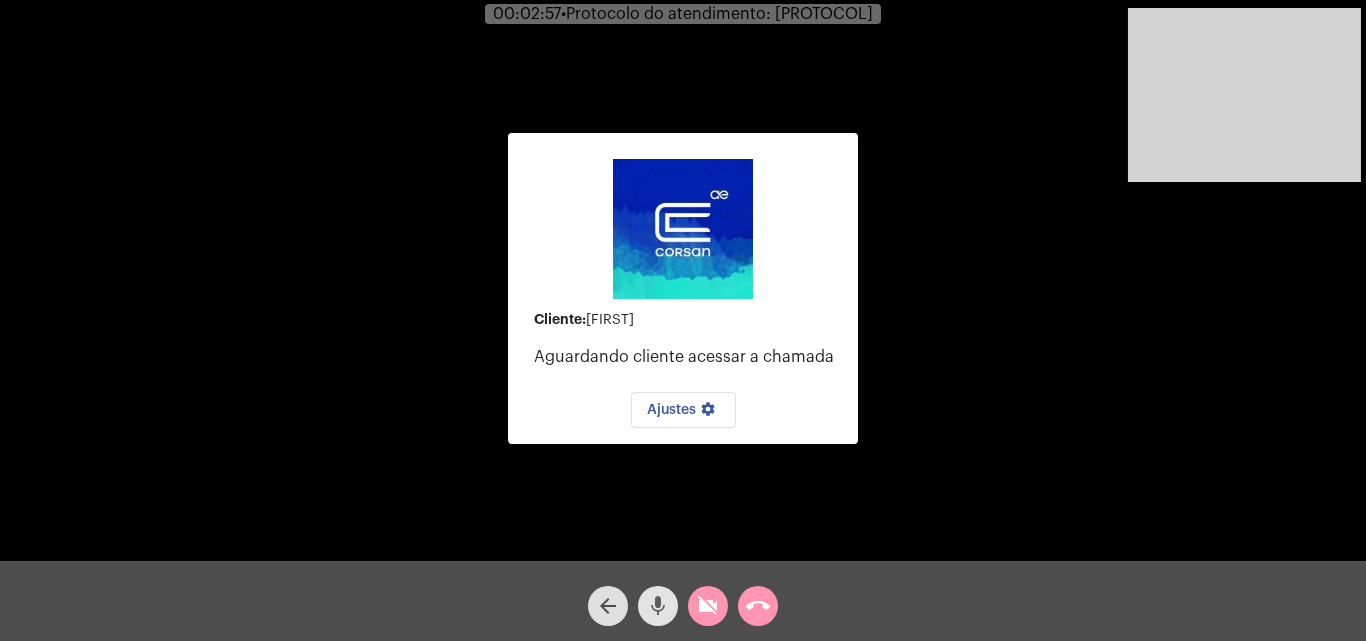 click on "videocam_off" 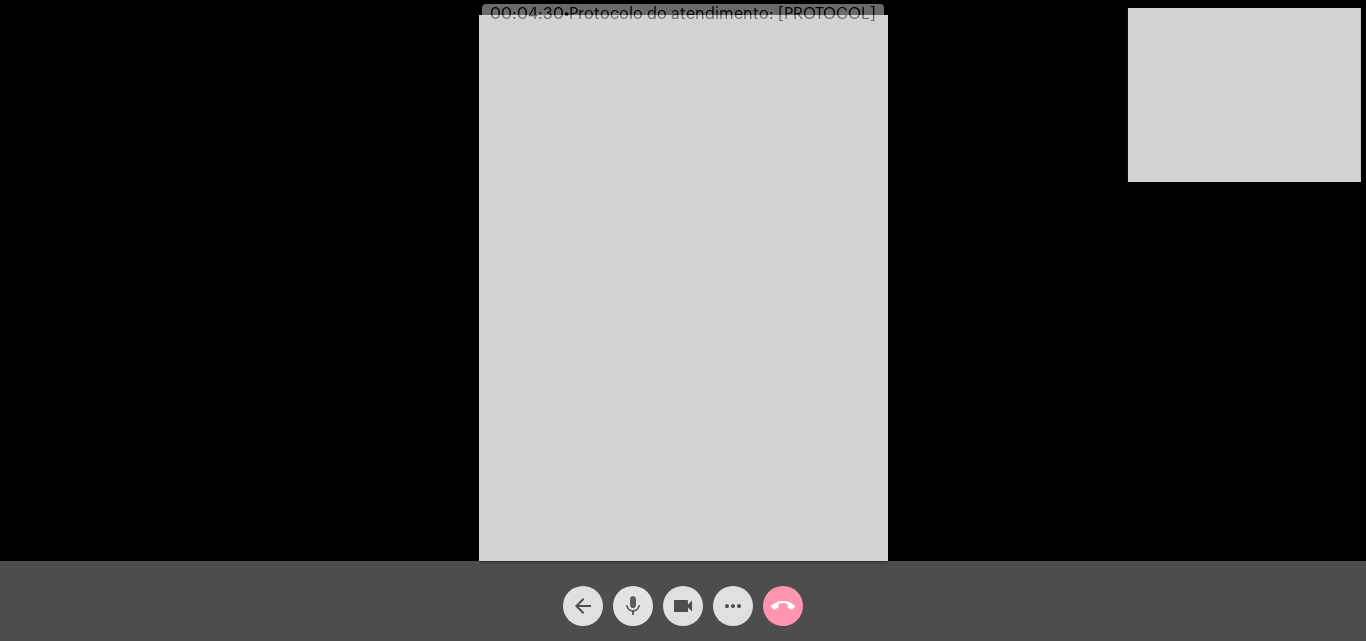 click on "mic" 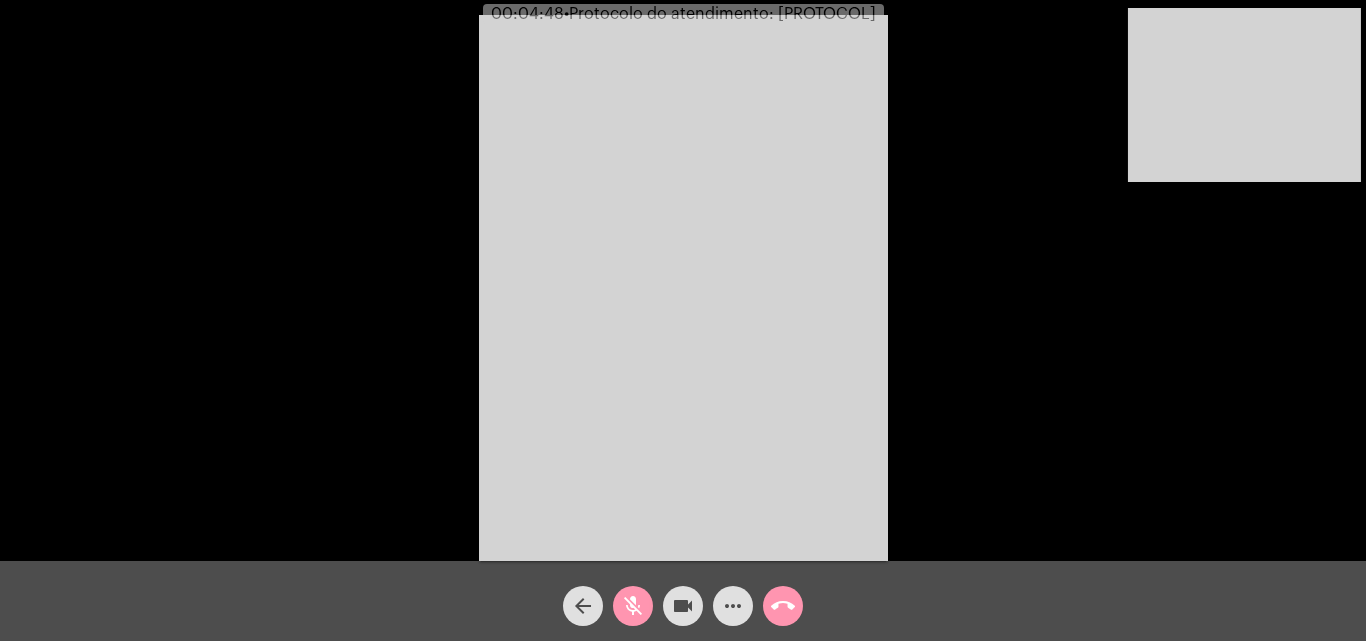 click on "mic_off" 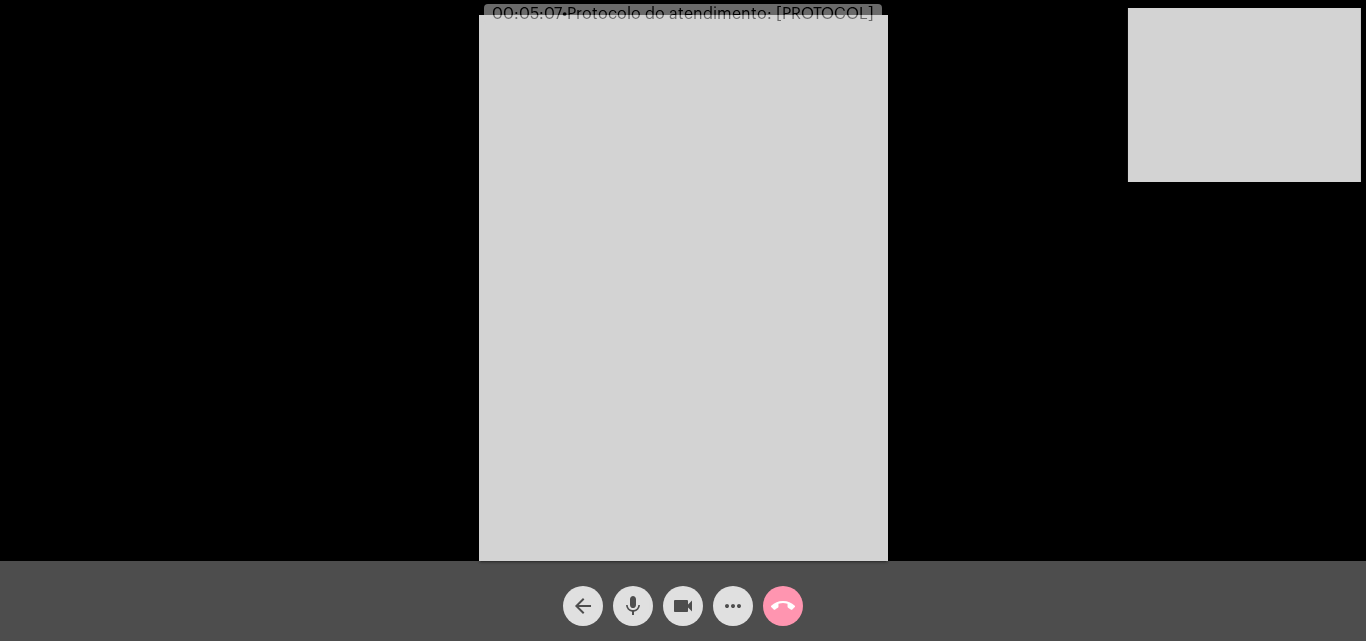 type 